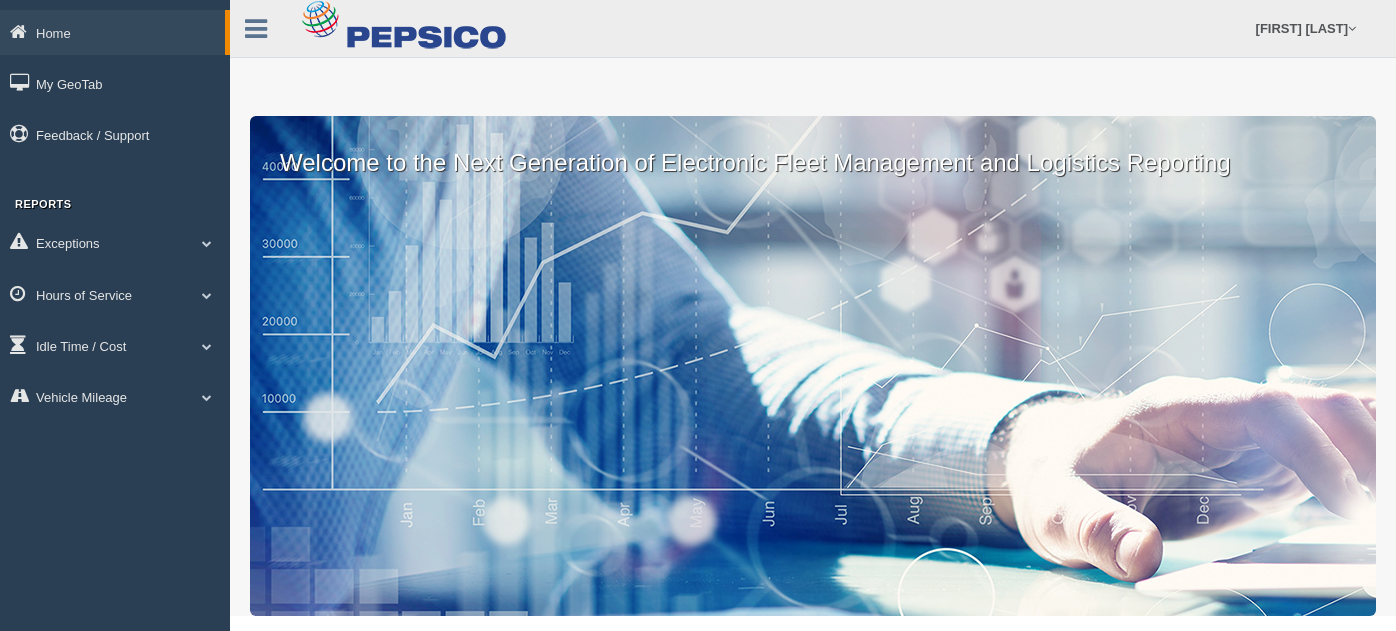 scroll, scrollTop: 0, scrollLeft: 0, axis: both 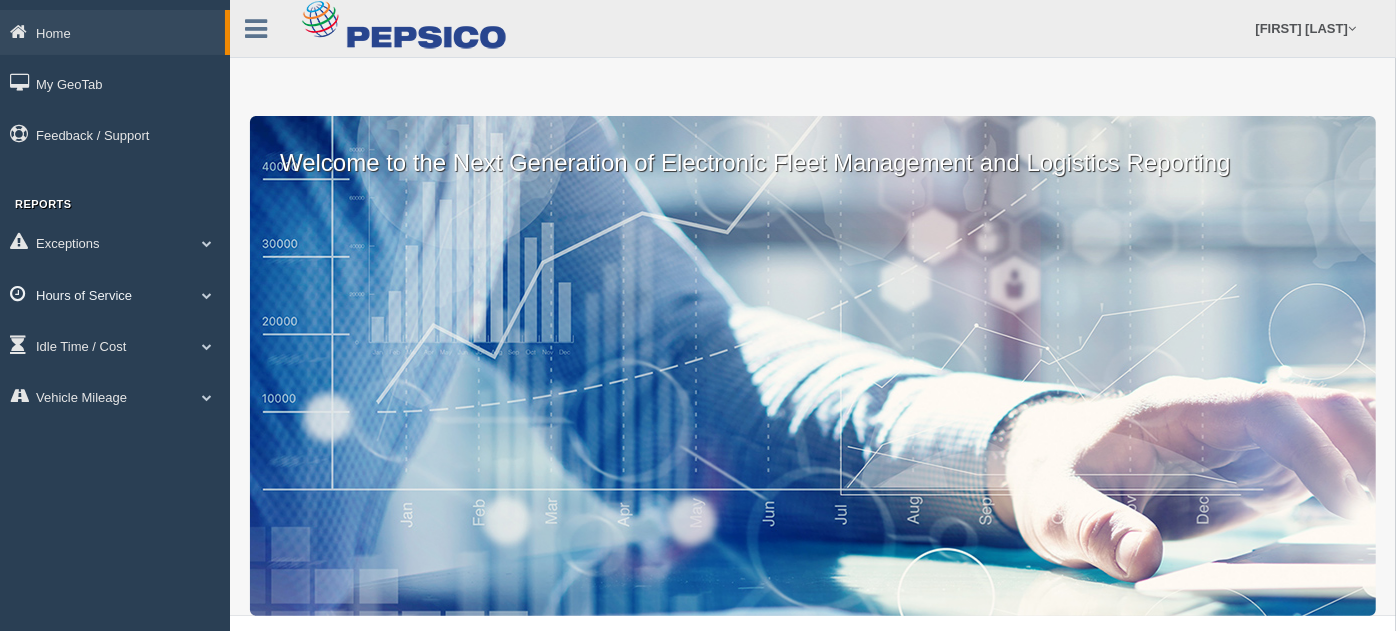 click at bounding box center (207, 295) 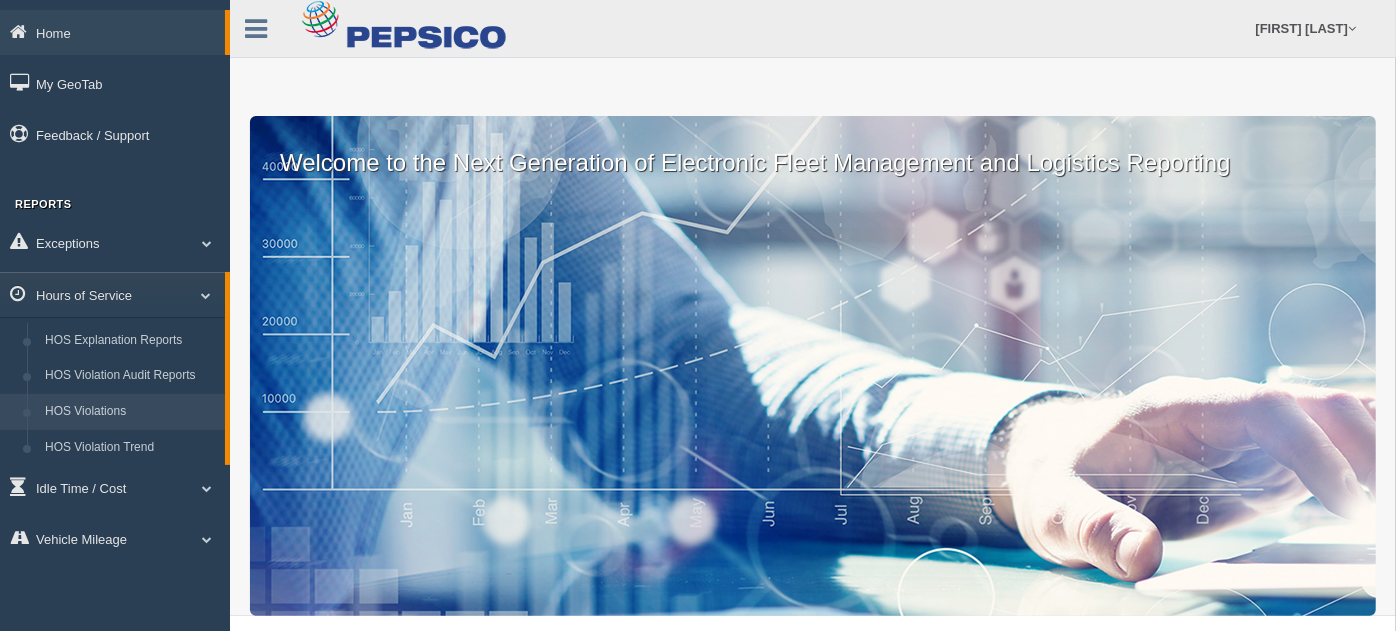 click on "HOS Violations" at bounding box center (130, 412) 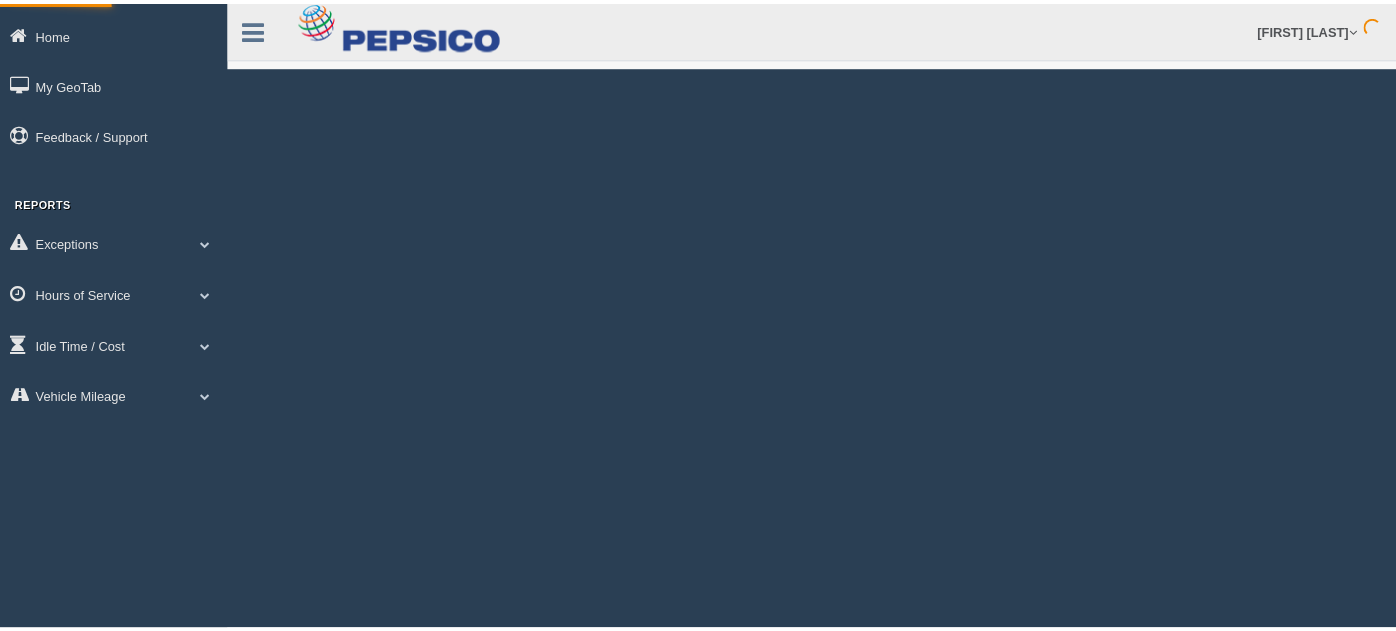 scroll, scrollTop: 0, scrollLeft: 0, axis: both 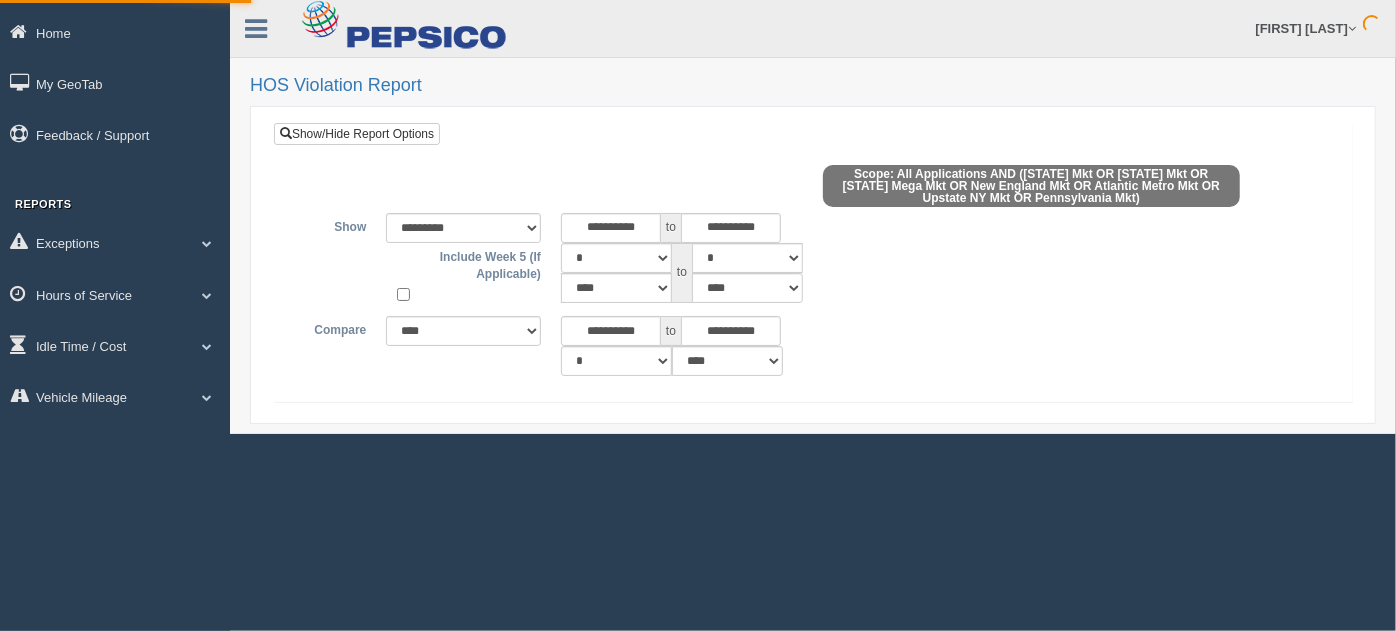 select 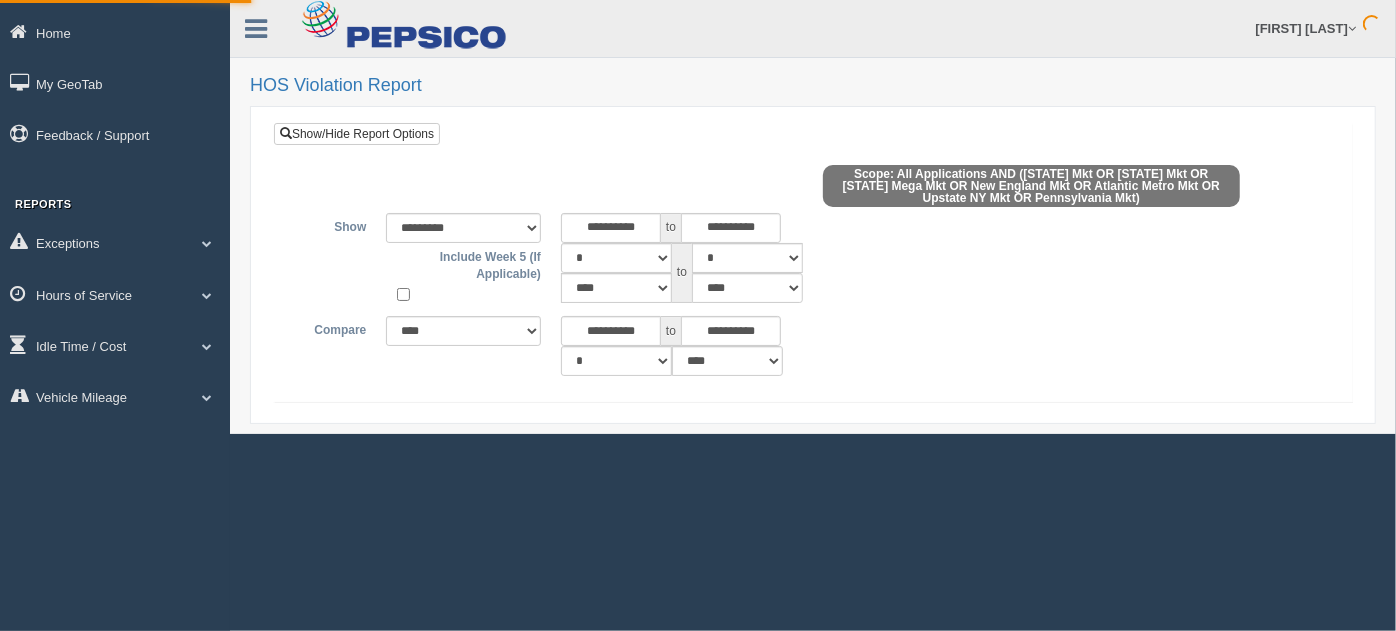 select 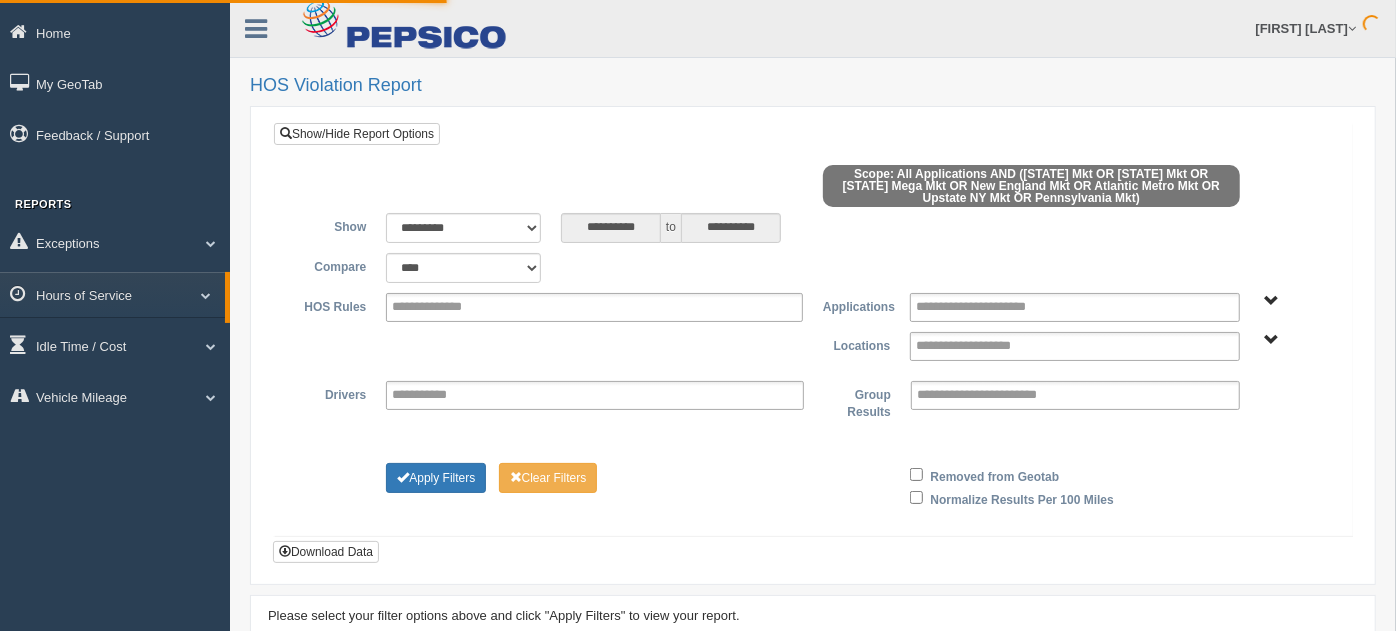 type on "*********" 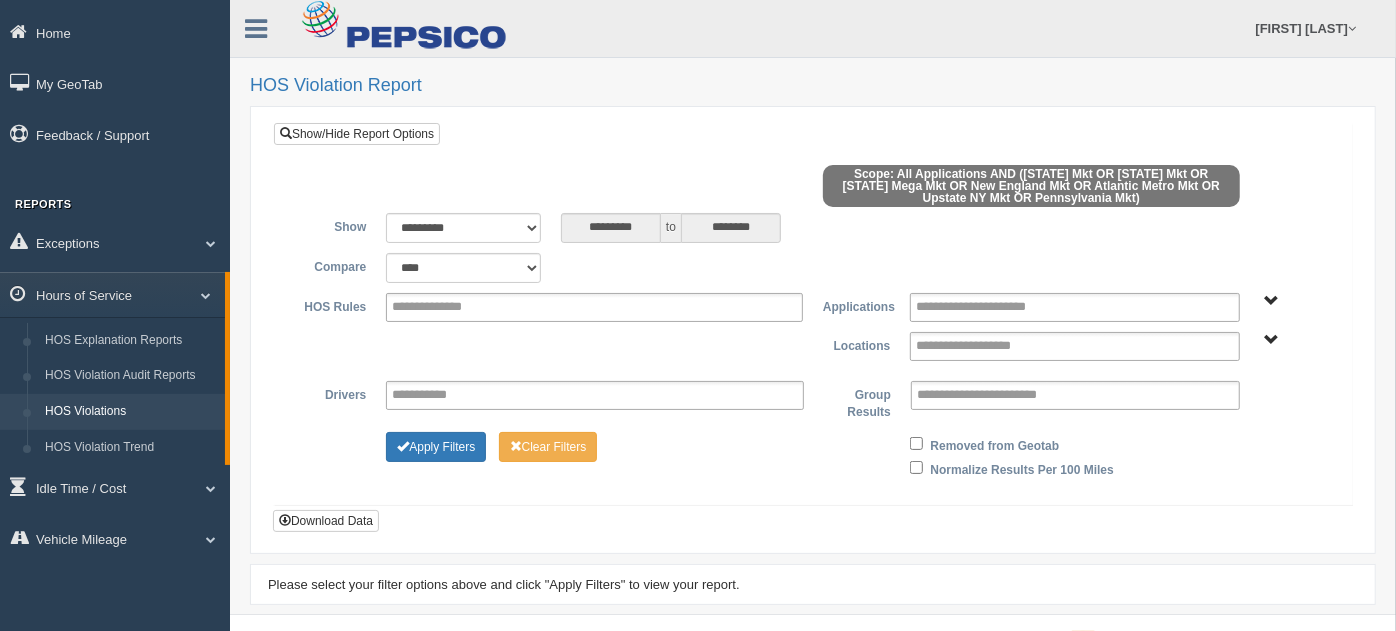 click on "Application  User Type" at bounding box center [1272, 301] 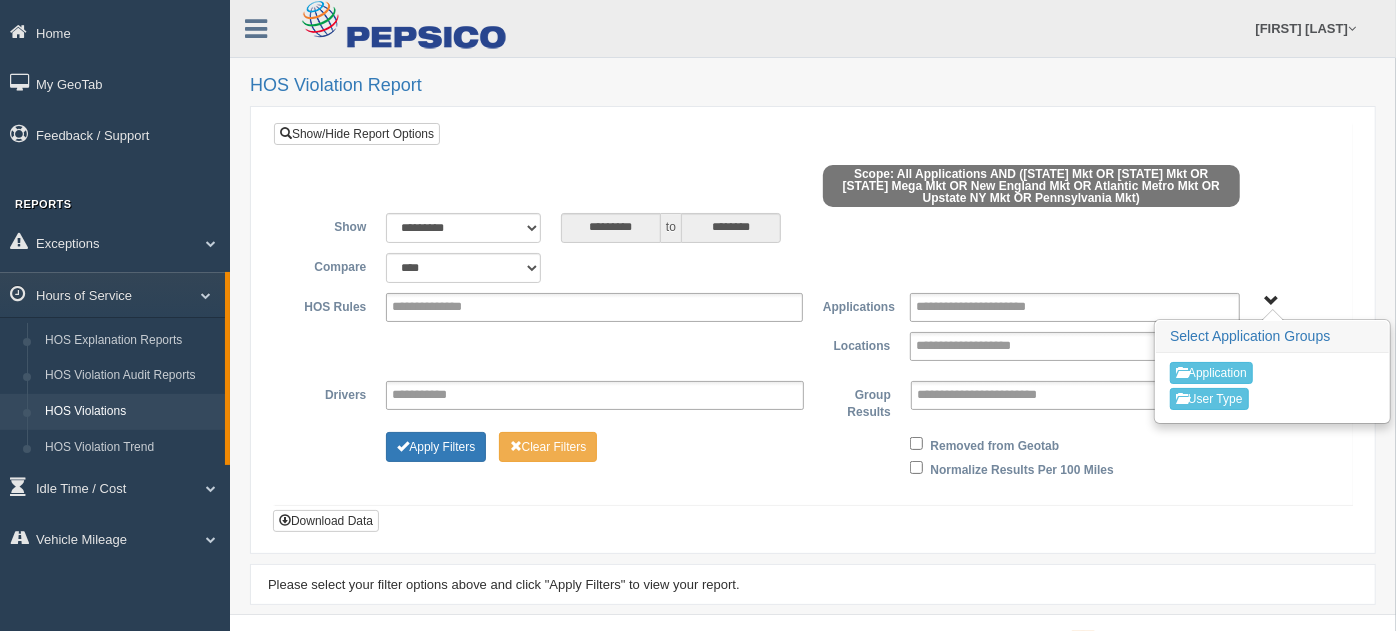 click on "**********" at bounding box center (813, 228) 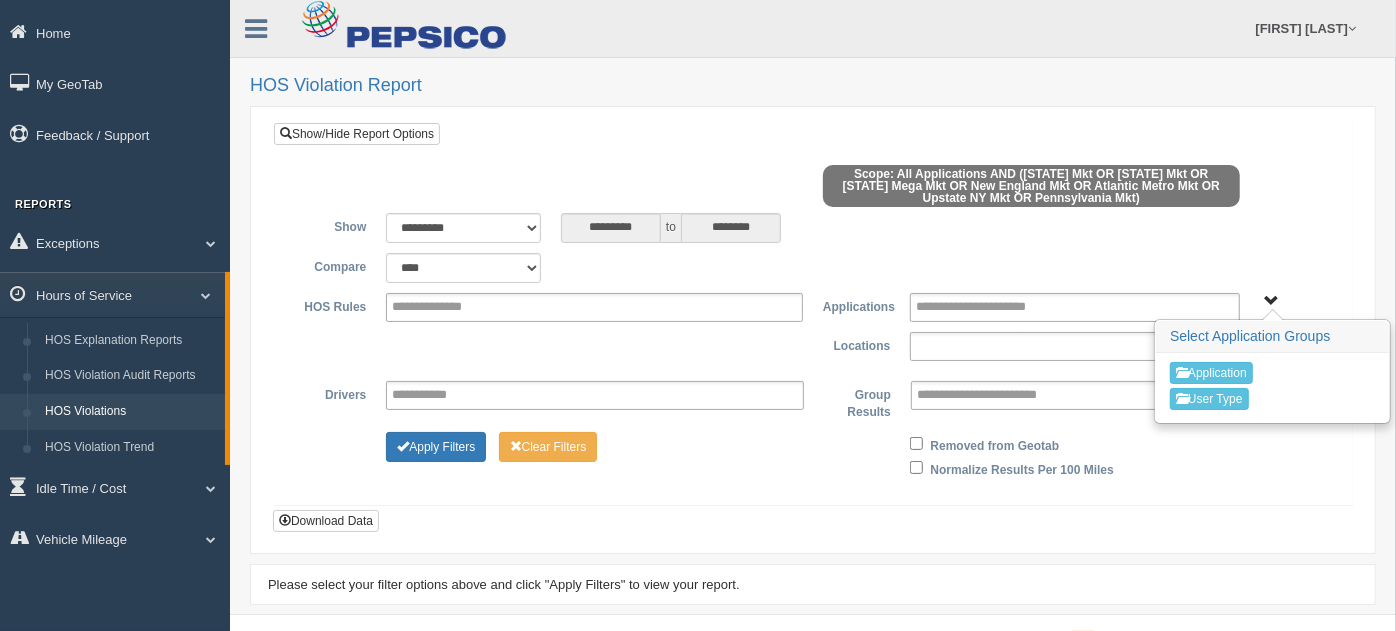 click at bounding box center [1074, 346] 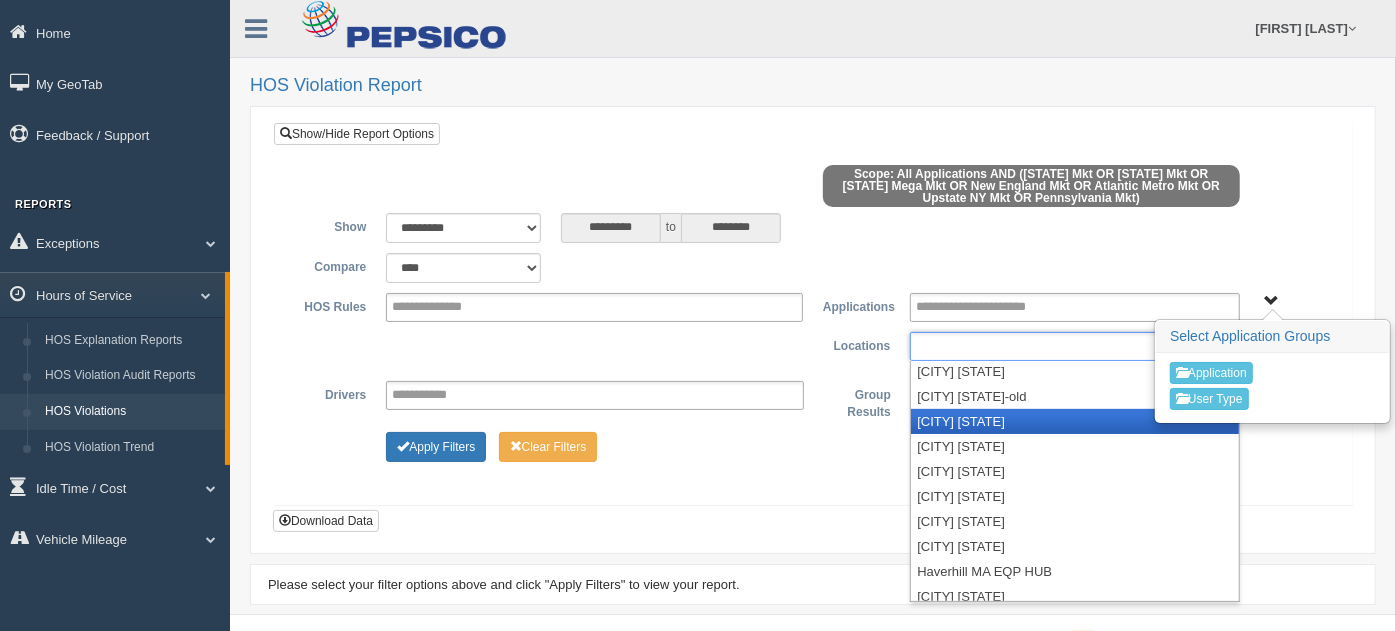 scroll, scrollTop: 1666, scrollLeft: 0, axis: vertical 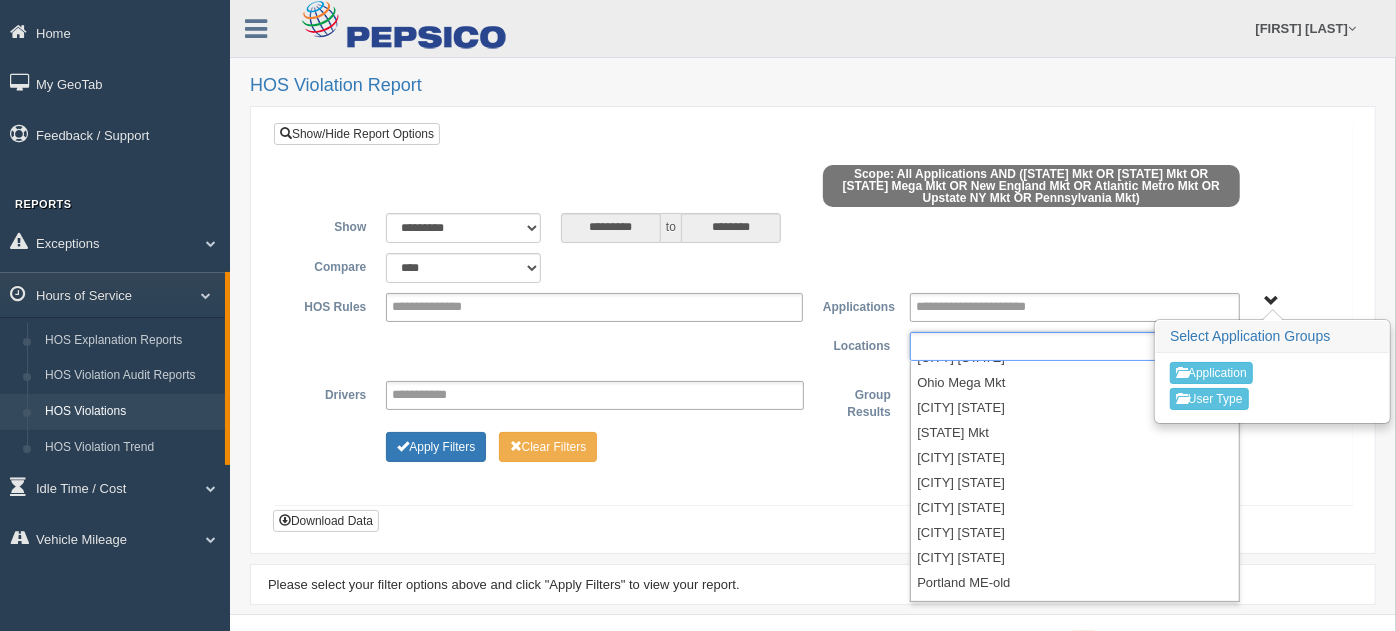 click on "**********" at bounding box center [813, 346] 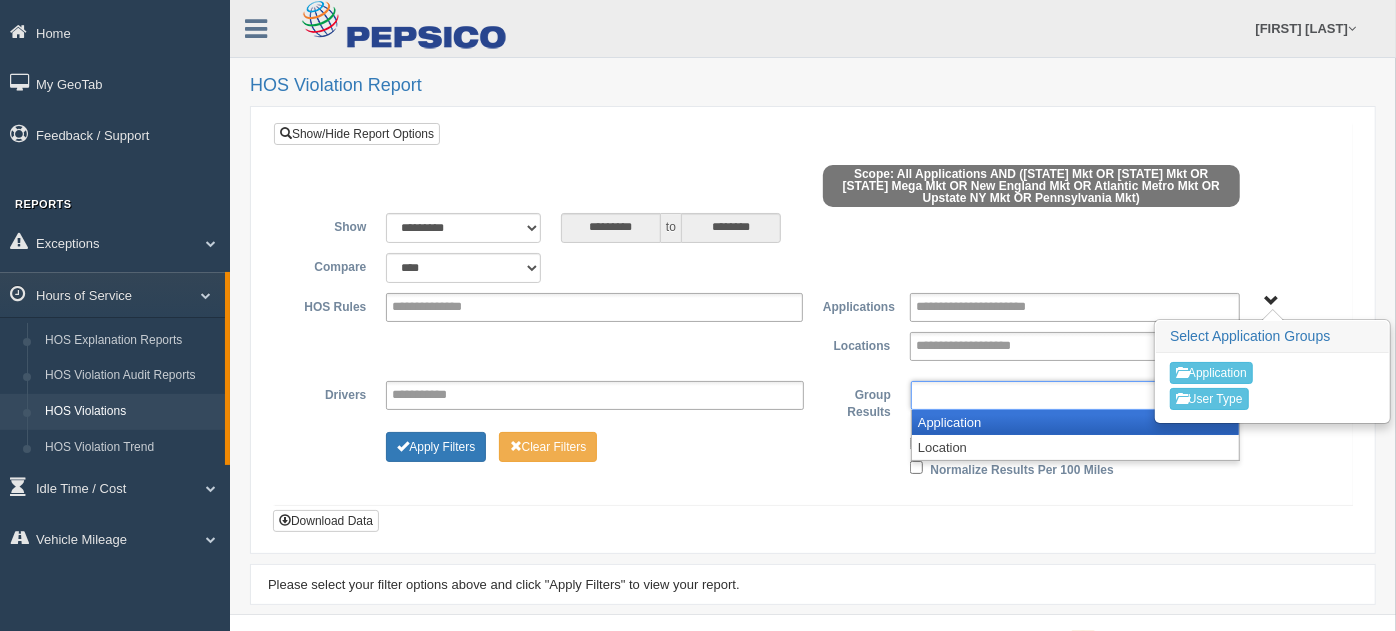 click at bounding box center (1004, 395) 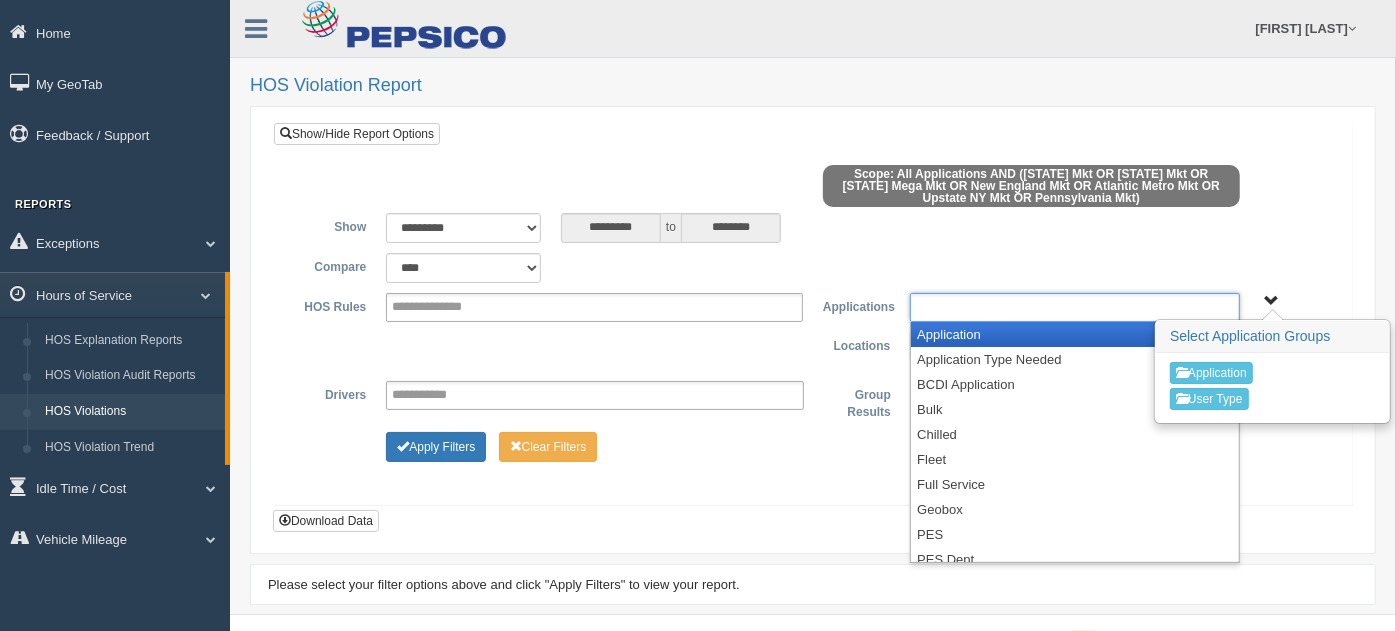 click at bounding box center [992, 307] 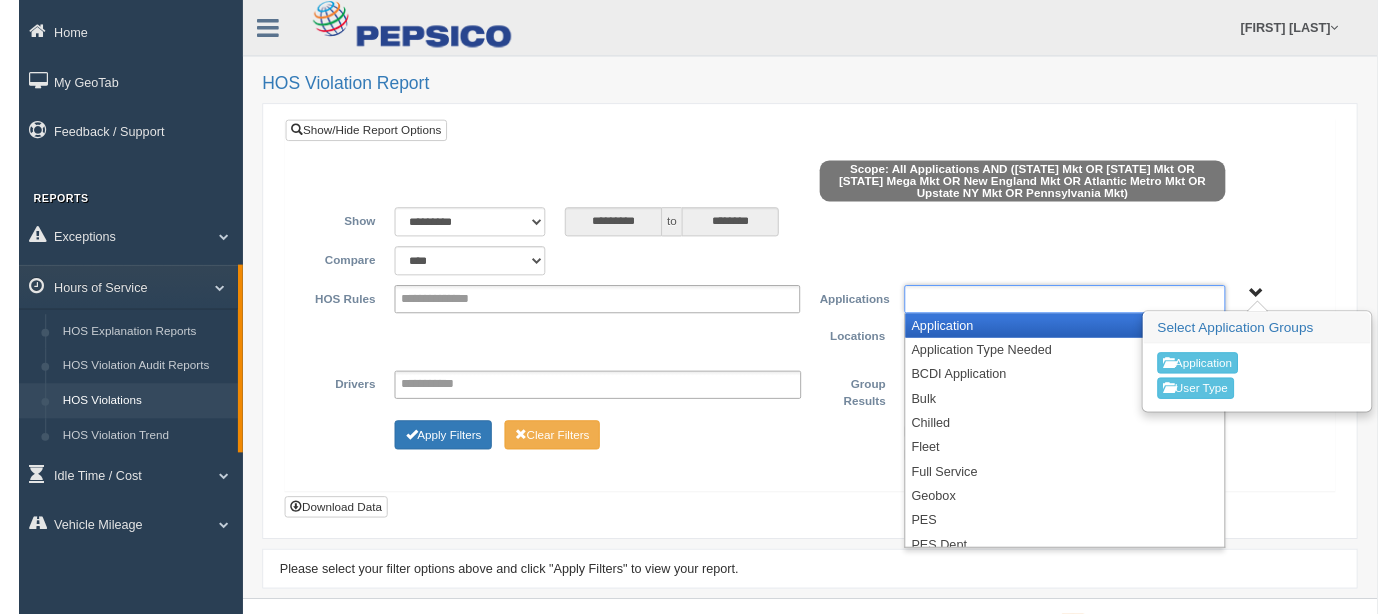 scroll, scrollTop: 184, scrollLeft: 0, axis: vertical 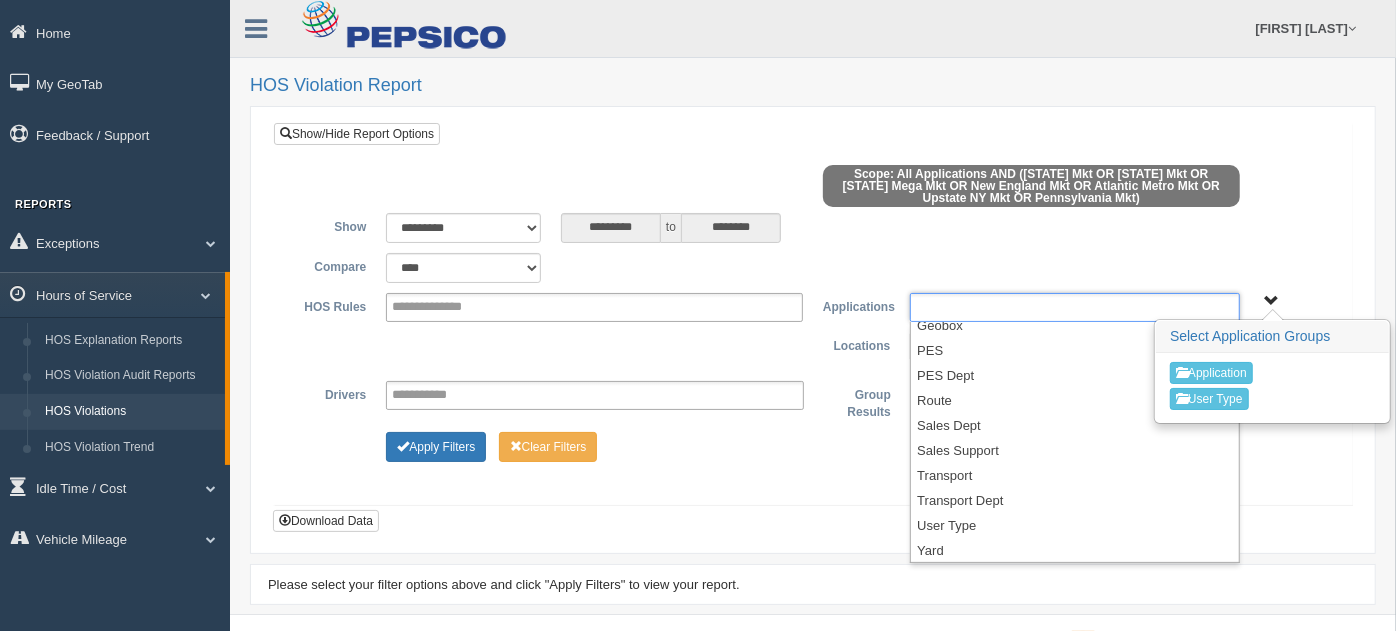 click on "Application  User Type
Select Application Groups  Application  User Type" at bounding box center (1293, 300) 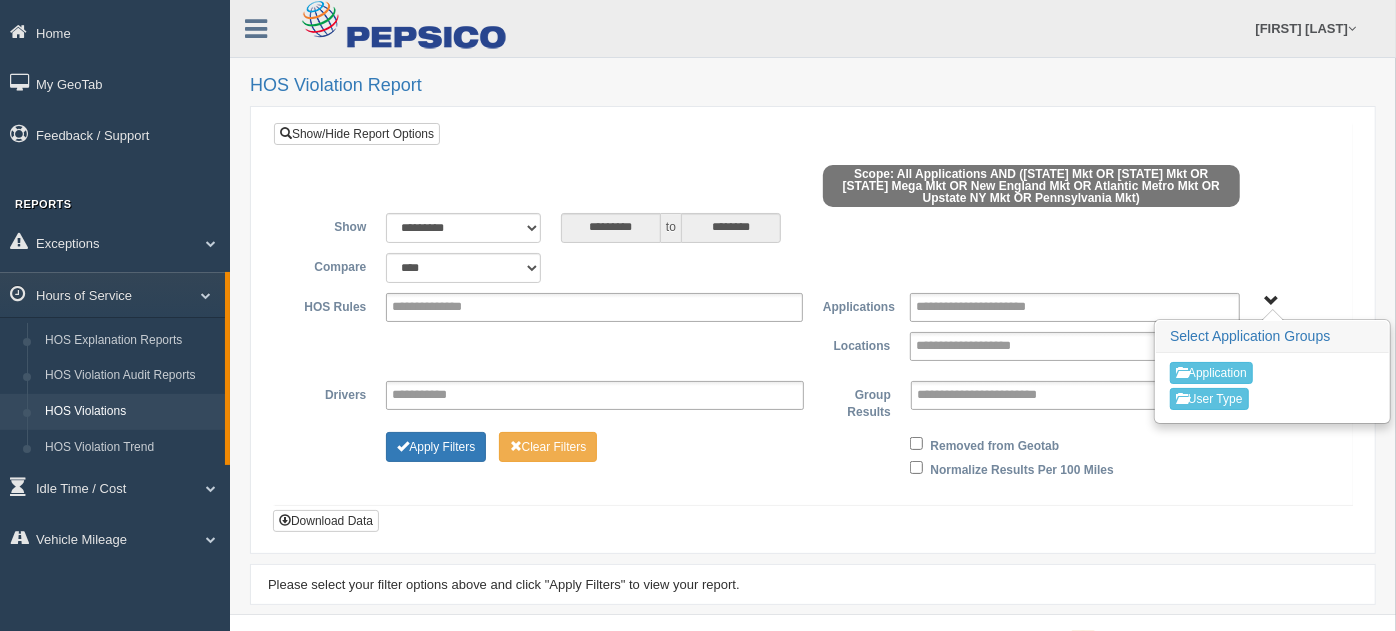 click on "Application  User Type" at bounding box center [1272, 301] 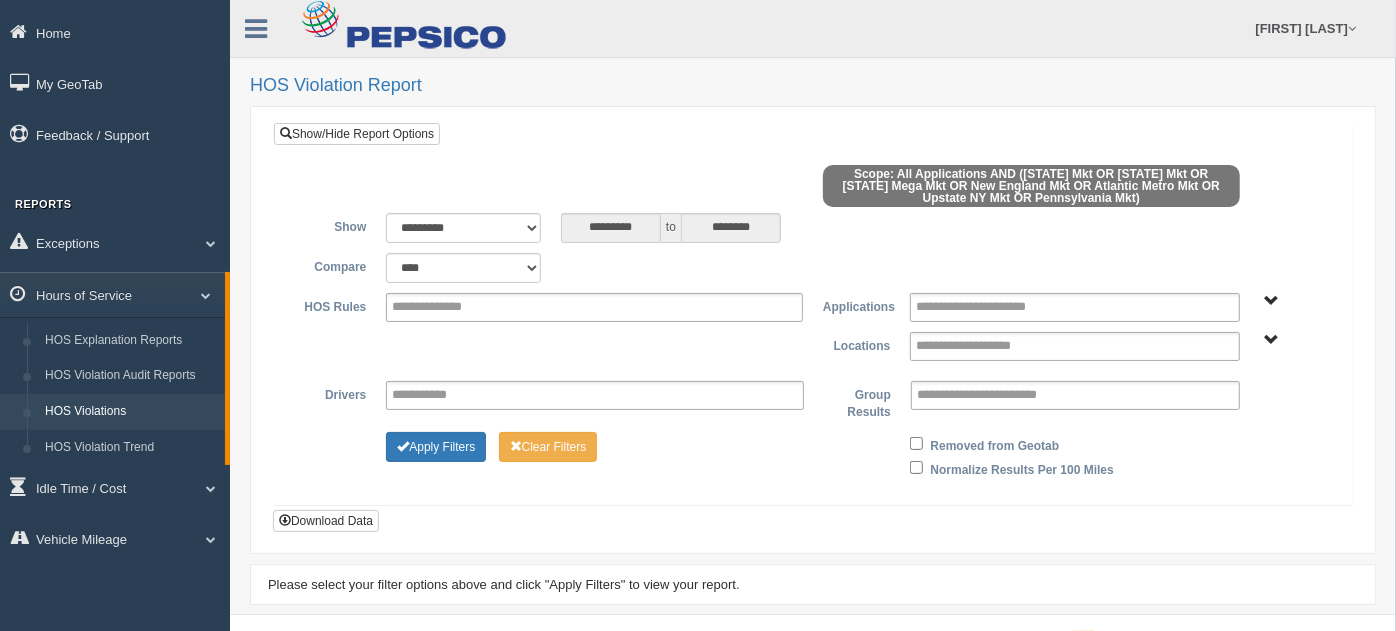 click on "Atlantic Metro Mkt  Indiana Mkt  Michigan Mkt  New England Mkt  Ohio Mega Mkt  Pennsylvania Mkt  Upstate NY Mkt" at bounding box center (1272, 340) 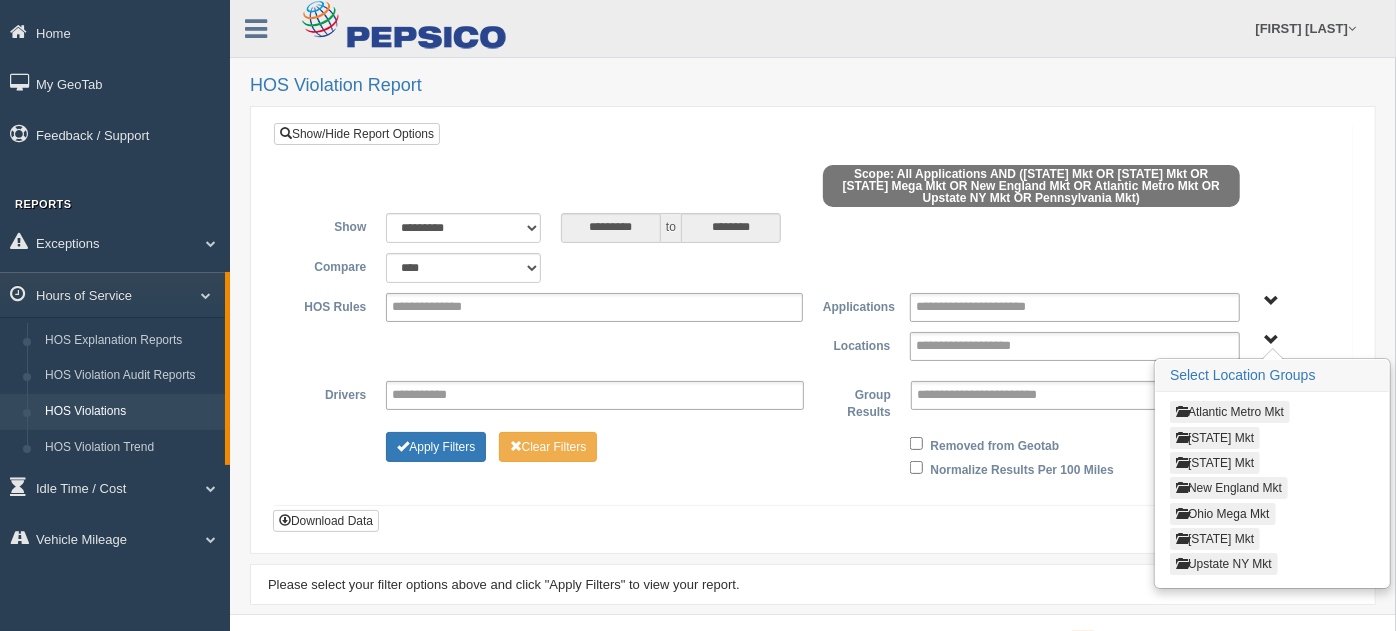 click on "New England Mkt" at bounding box center (1229, 488) 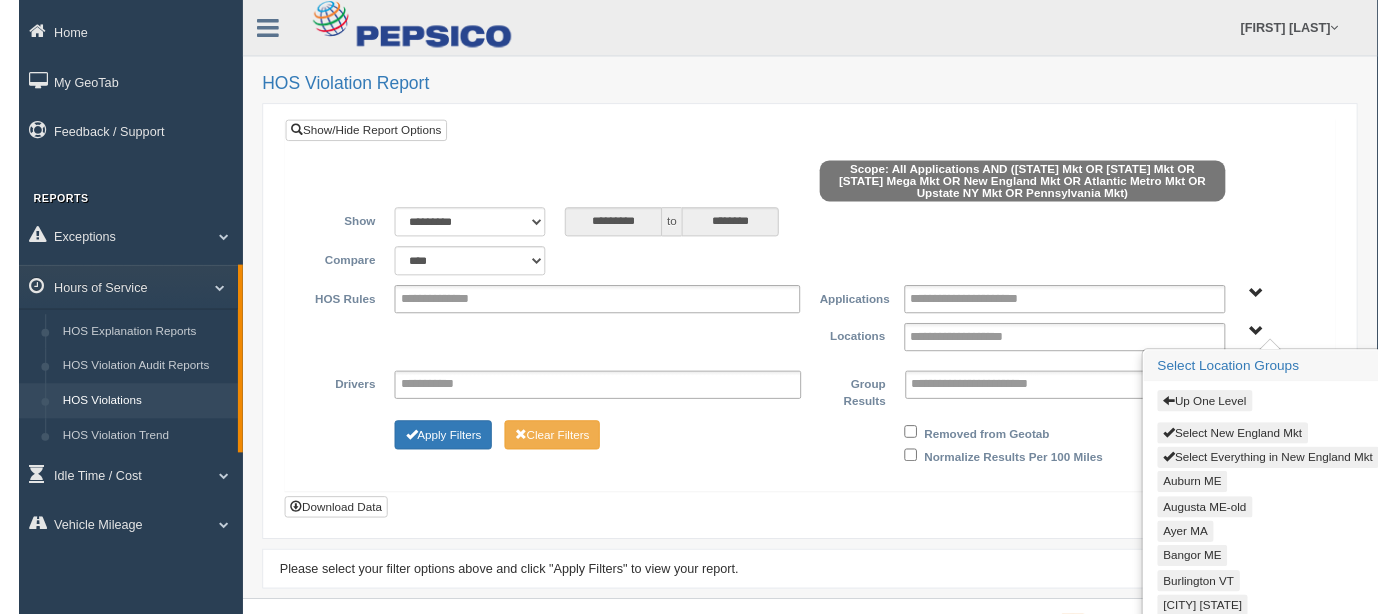 scroll, scrollTop: 0, scrollLeft: 0, axis: both 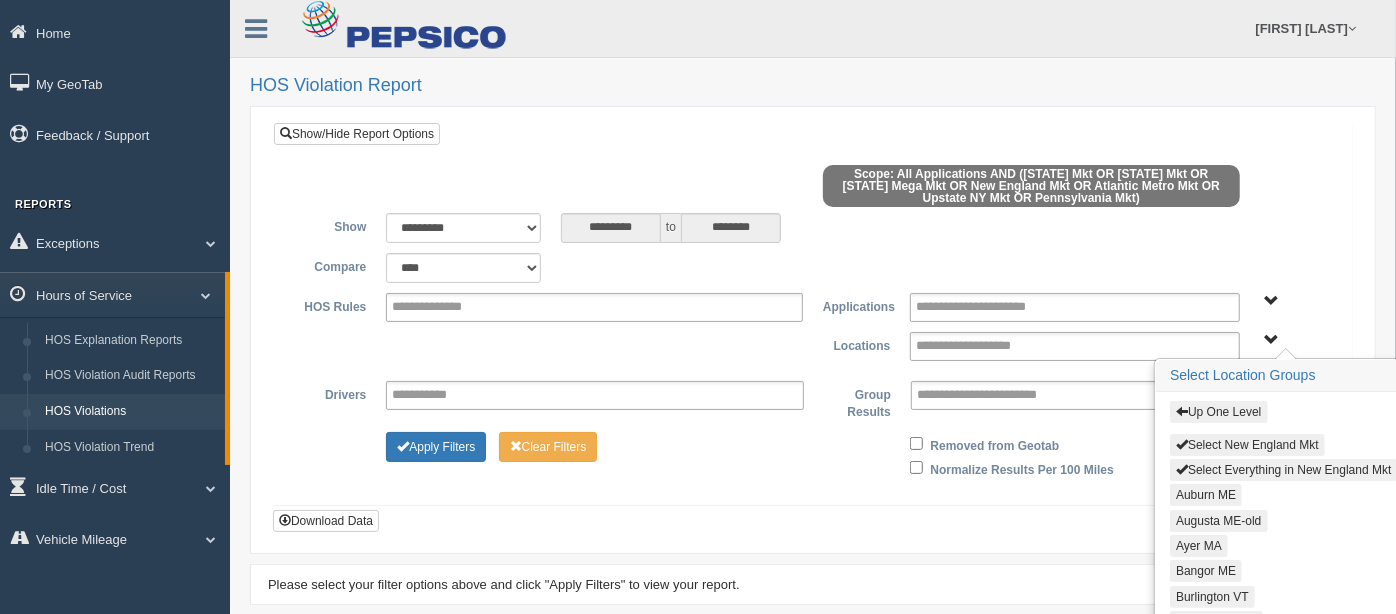 click on "Select New England Mkt" at bounding box center [1247, 445] 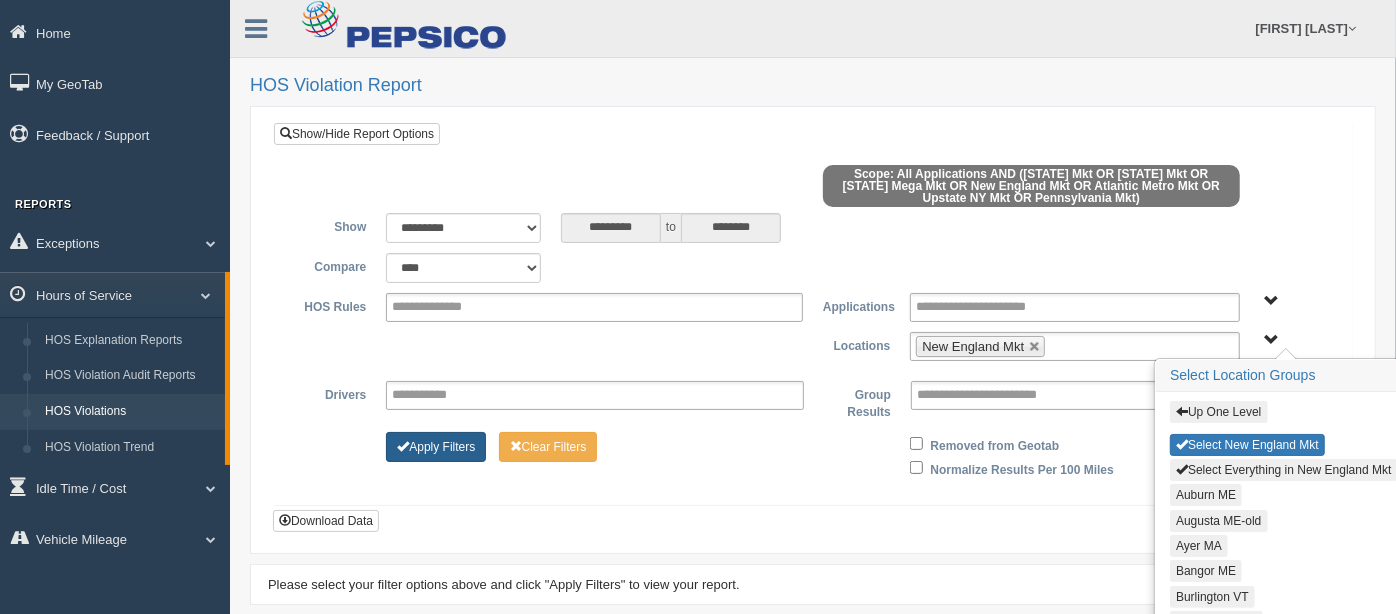 click on "Apply Filters" at bounding box center [436, 447] 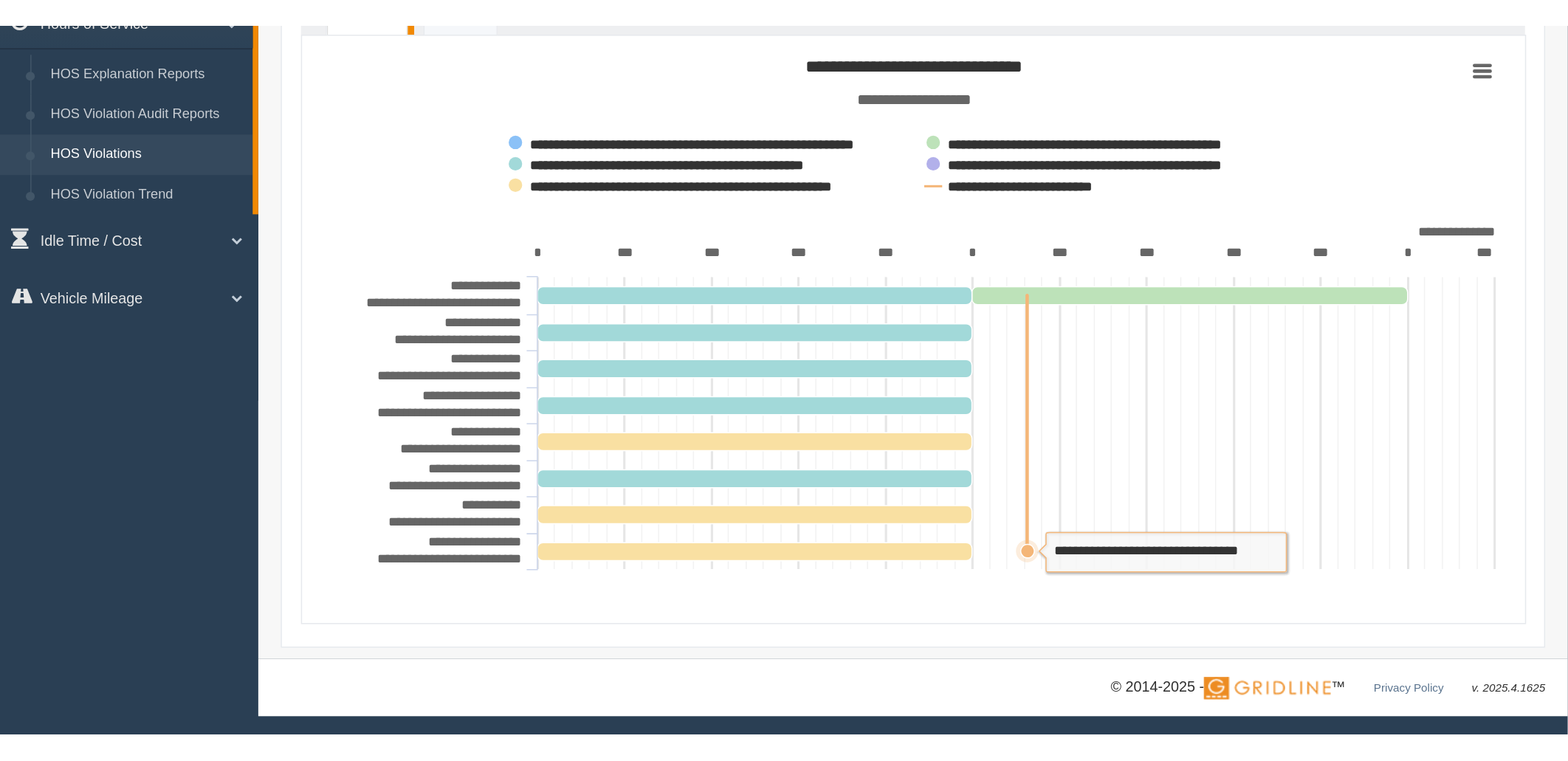 scroll, scrollTop: 0, scrollLeft: 0, axis: both 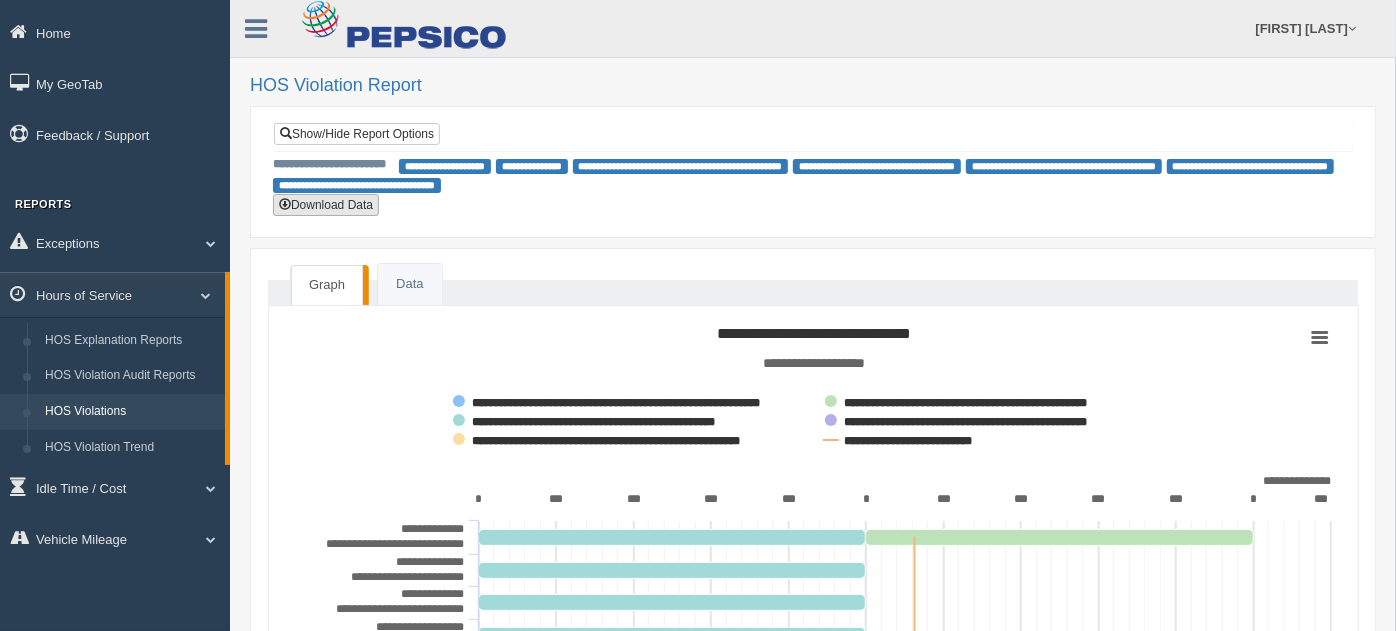 click on "Download Data" at bounding box center [326, 205] 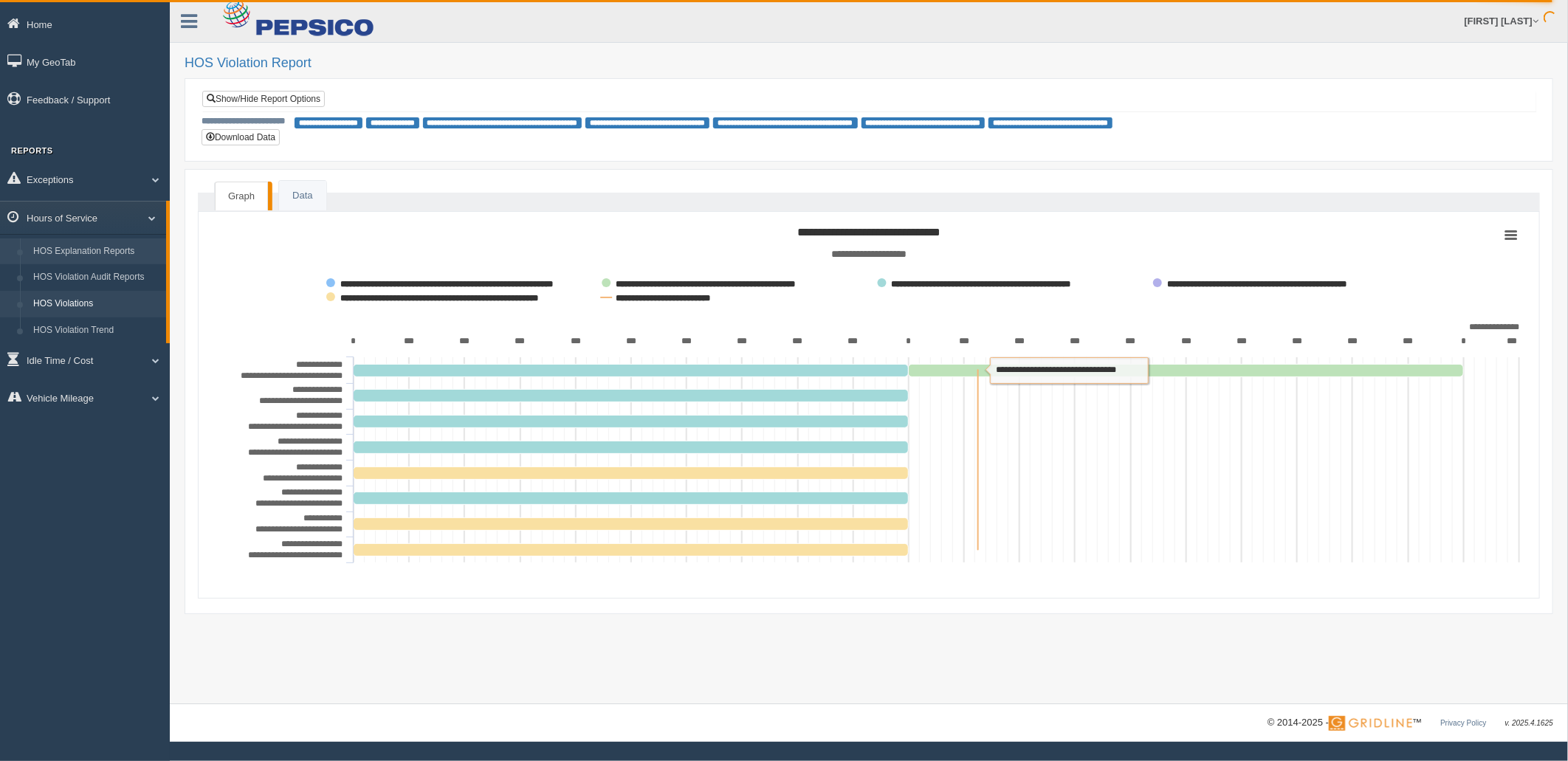 click on "HOS Explanation Reports" at bounding box center [96, 252] 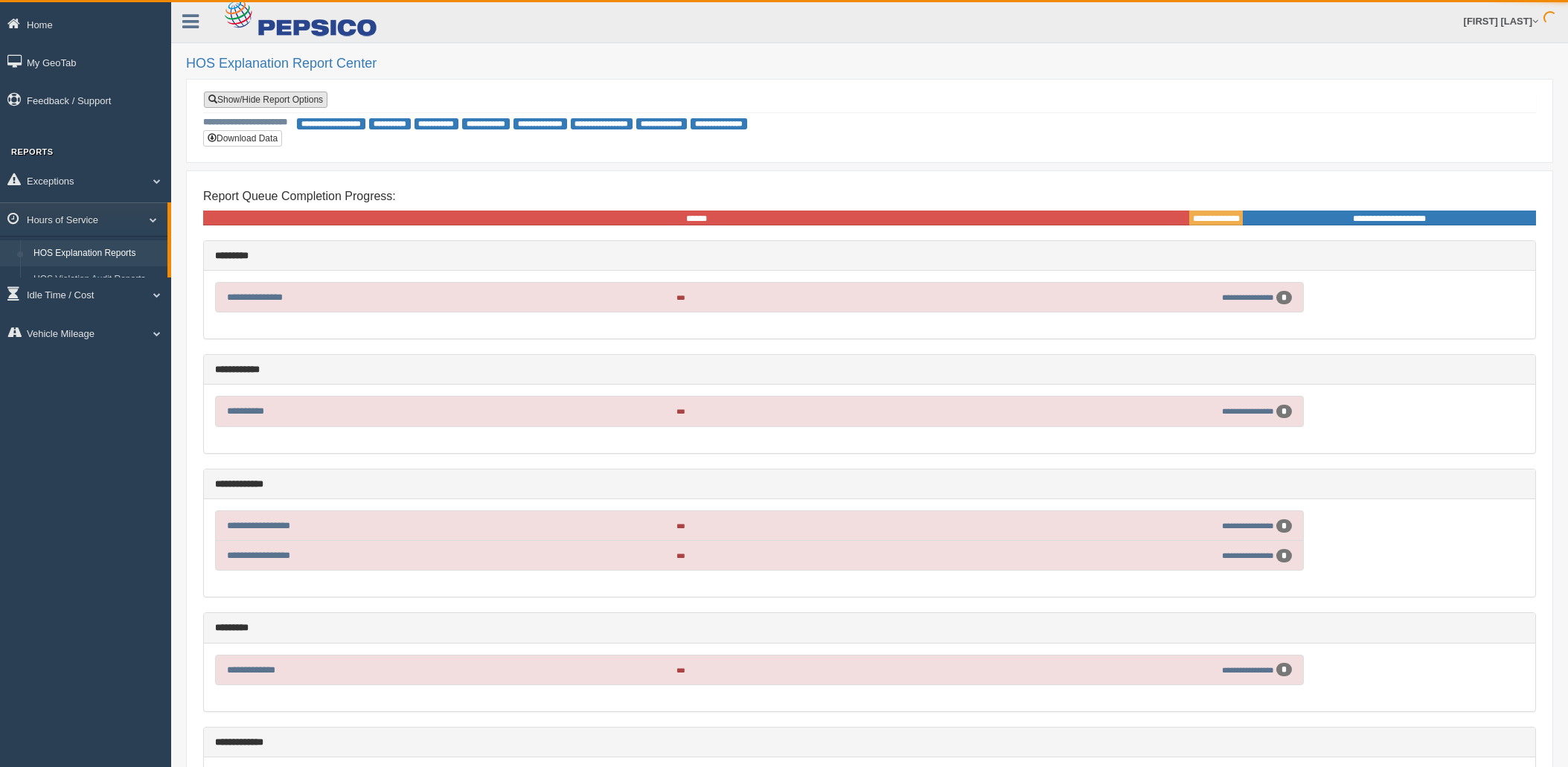 scroll, scrollTop: 0, scrollLeft: 0, axis: both 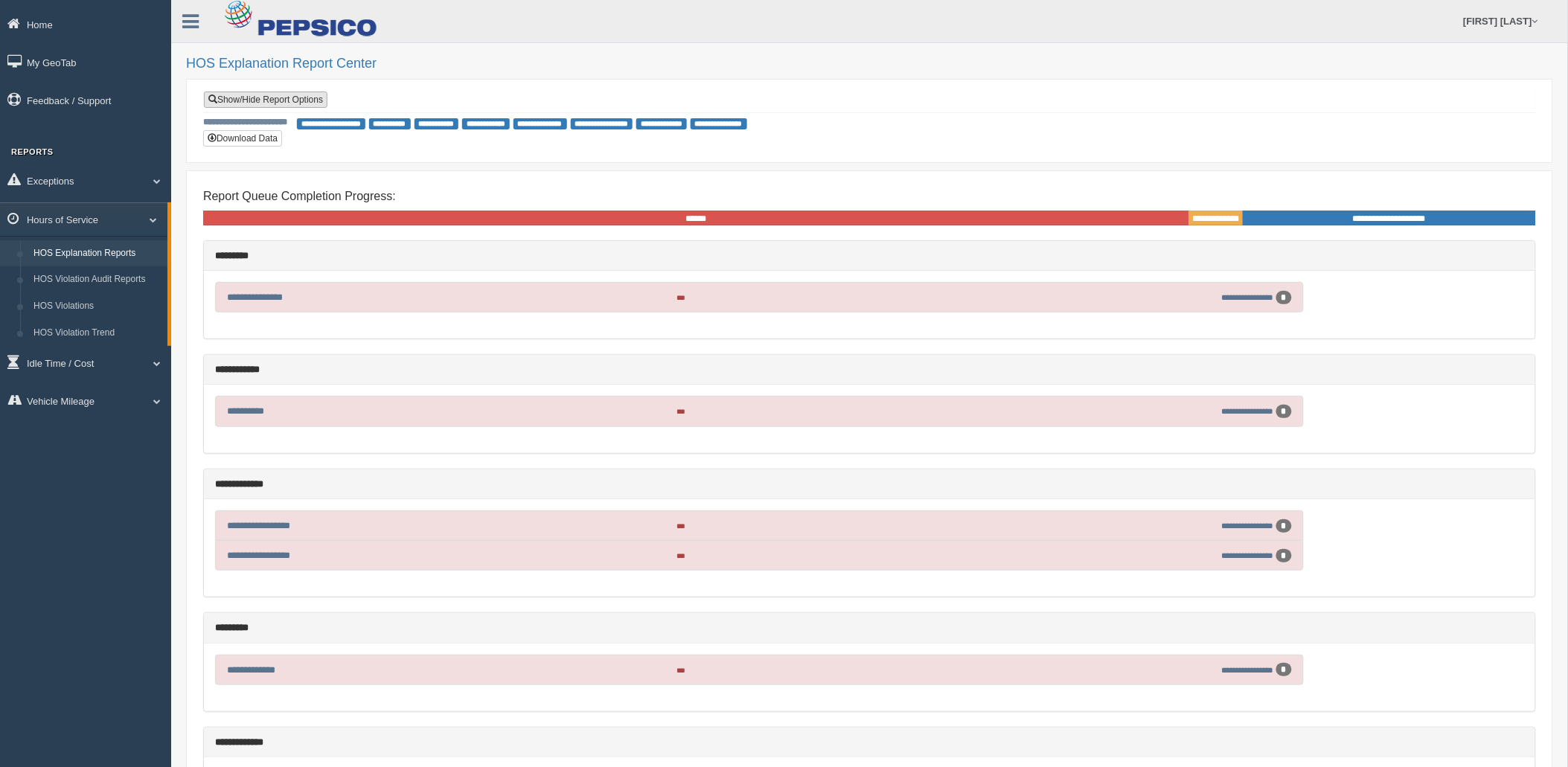 click on "Show/Hide Report Options" at bounding box center [266, 100] 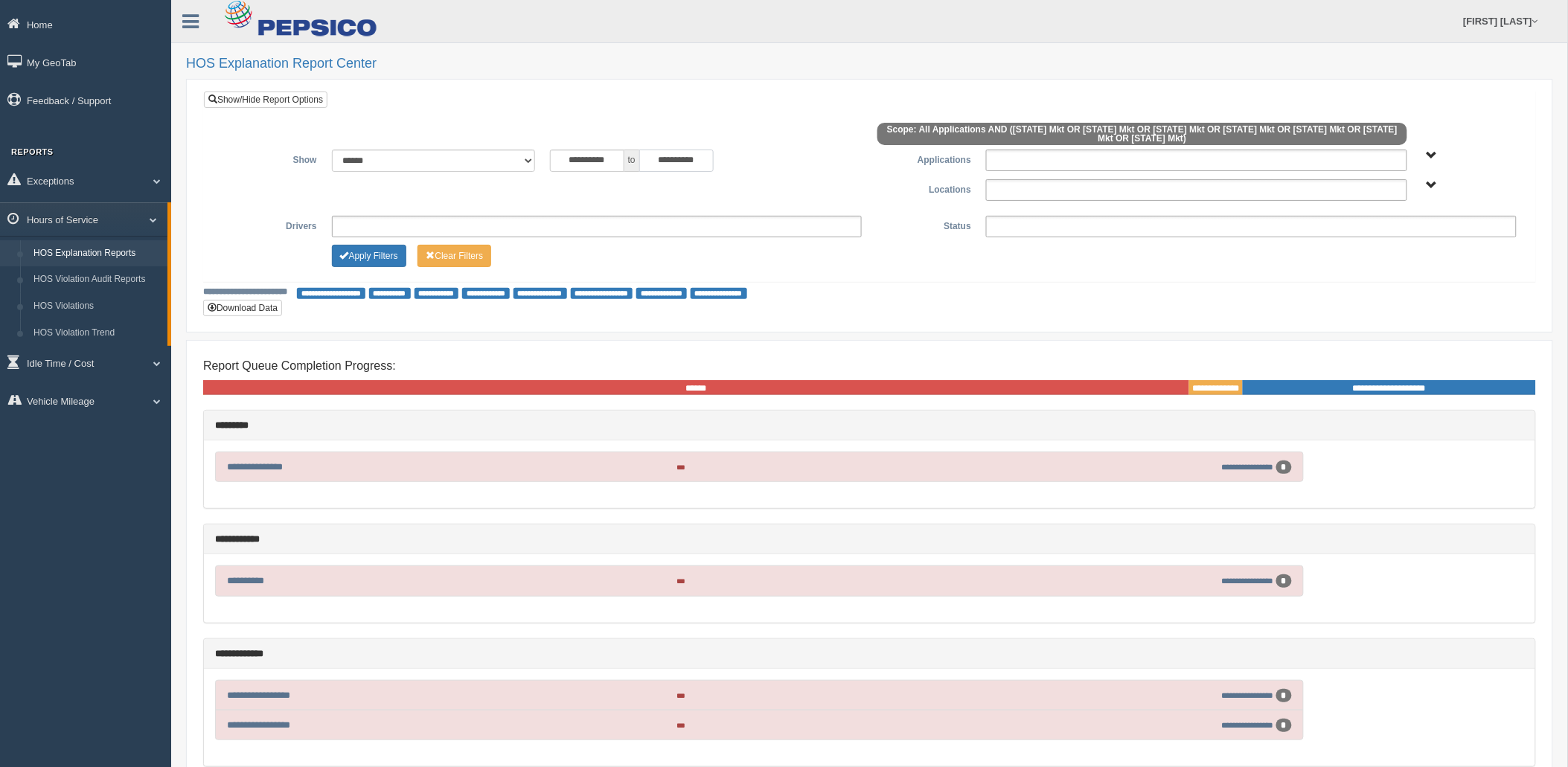 click on "**********" at bounding box center [676, 161] 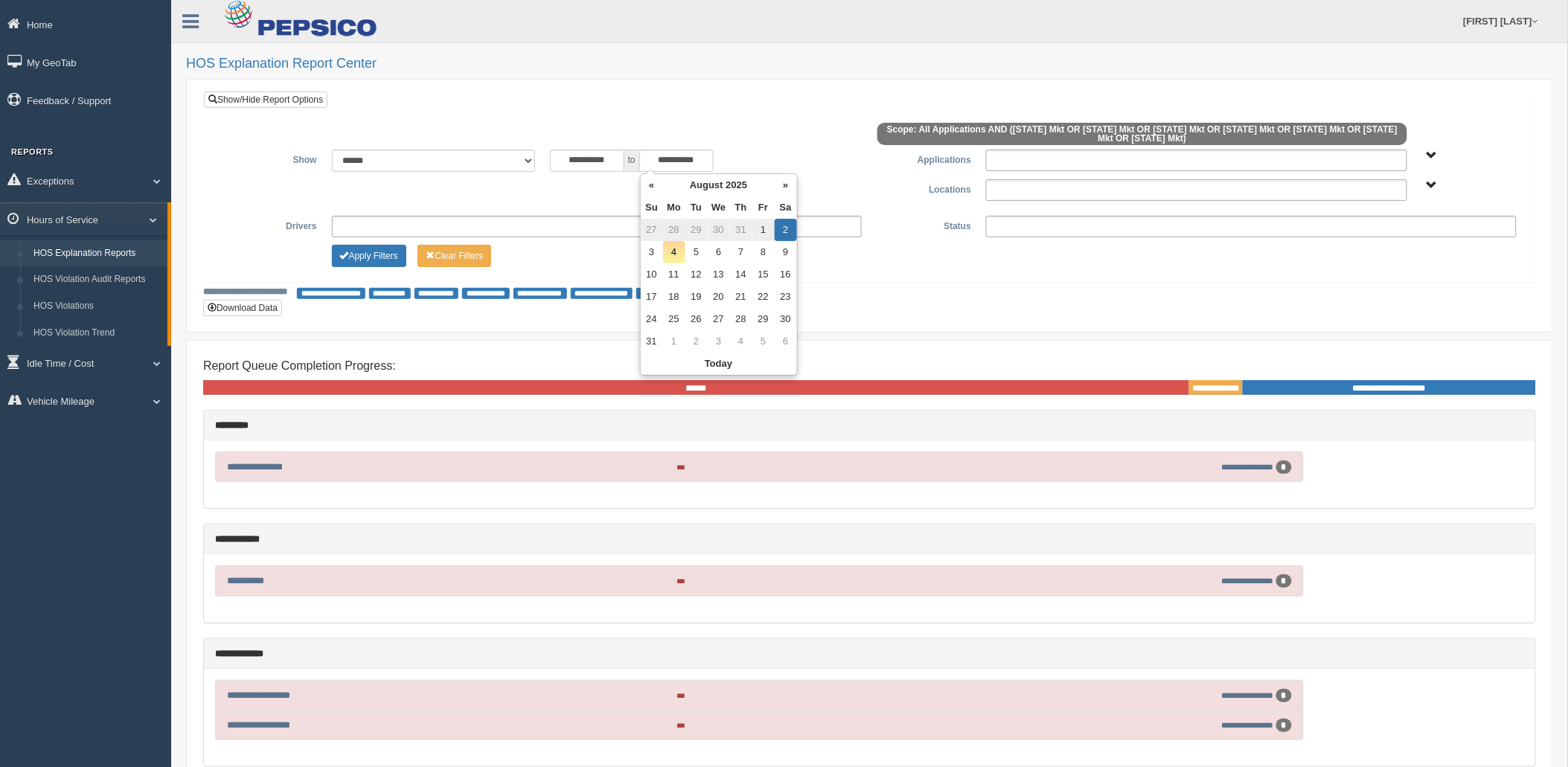 click on "27" at bounding box center (652, 230) 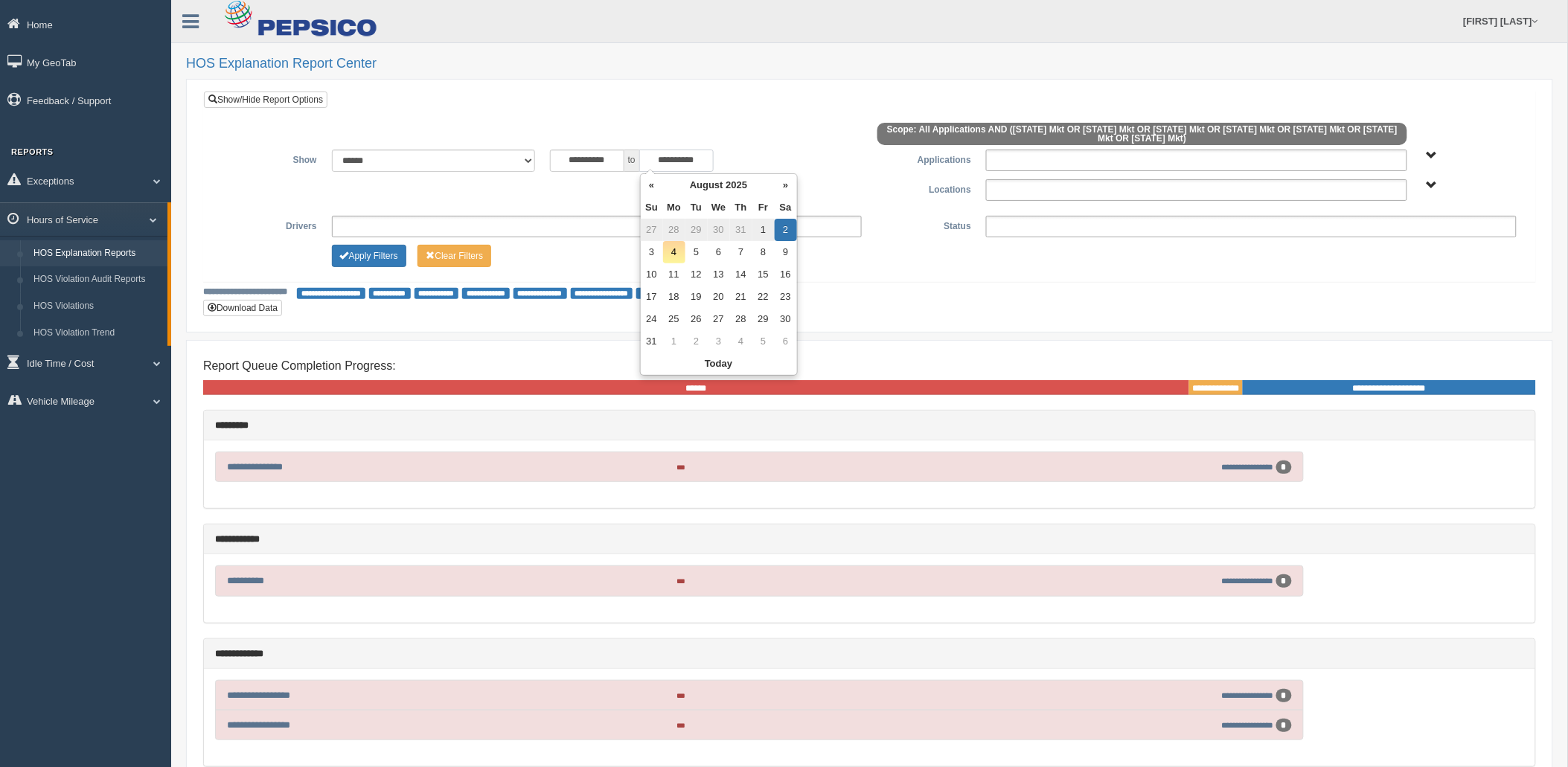 type on "**********" 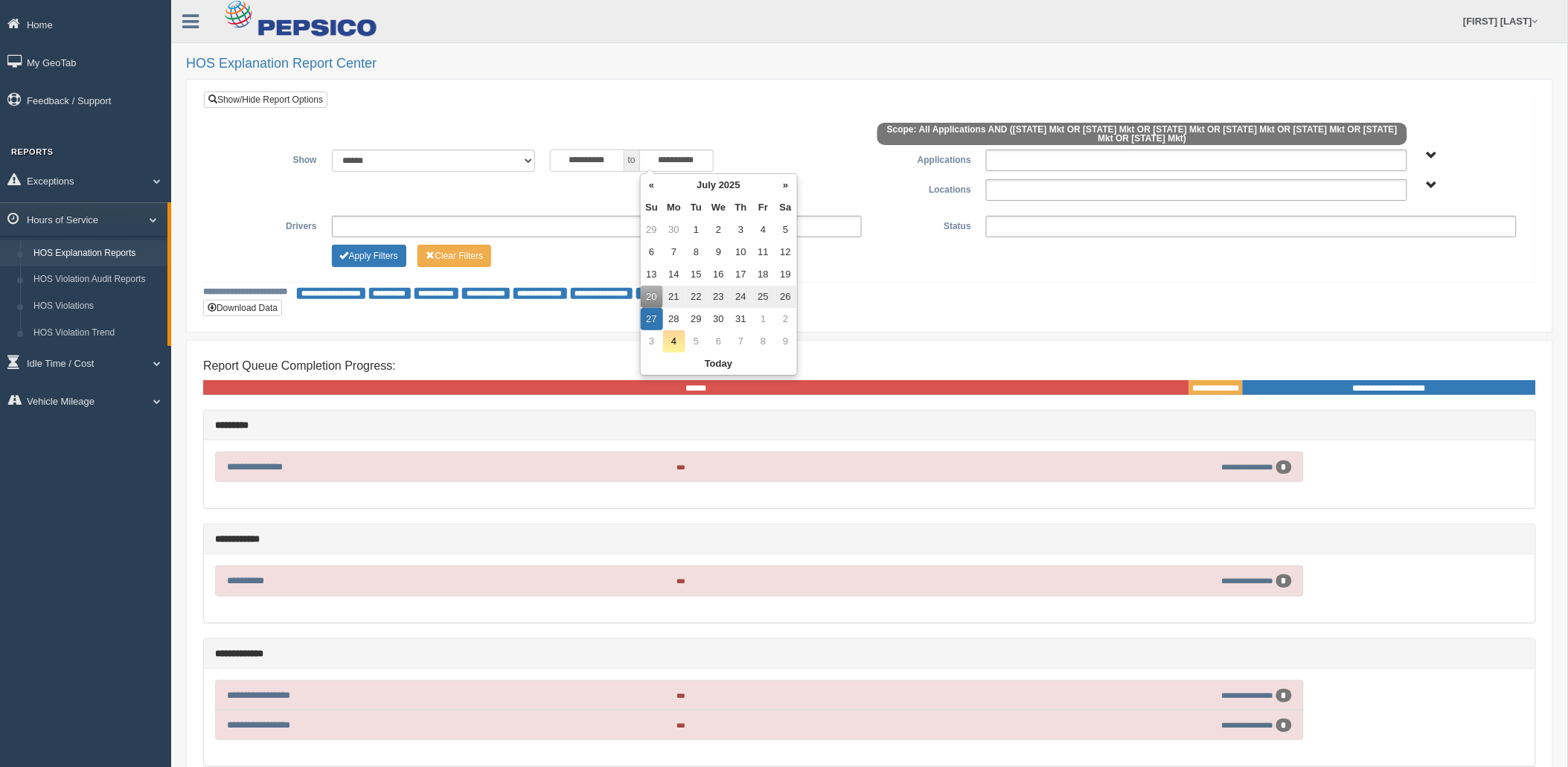 click on "**********" at bounding box center [587, 161] 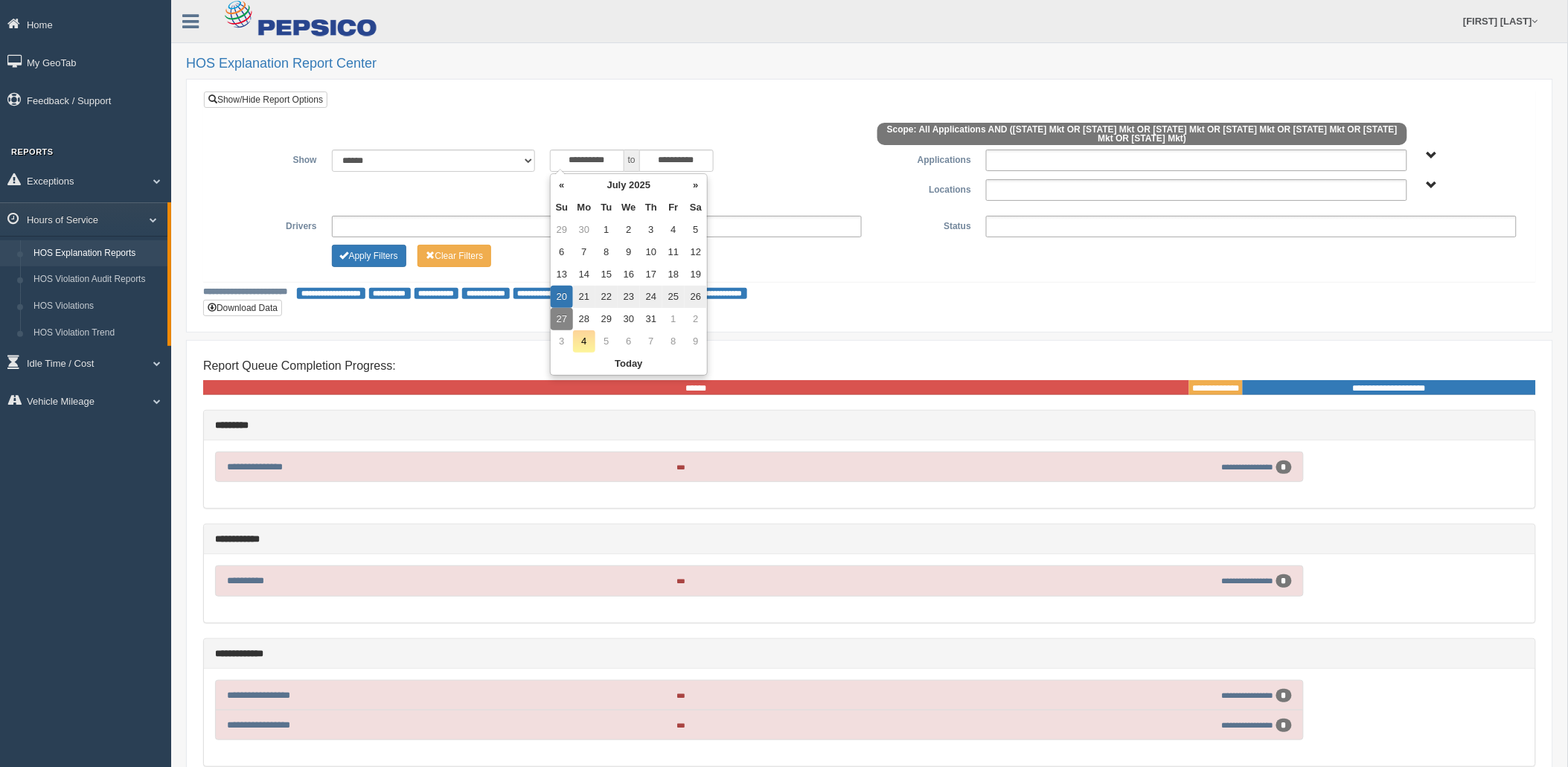 click on "27" at bounding box center [562, 319] 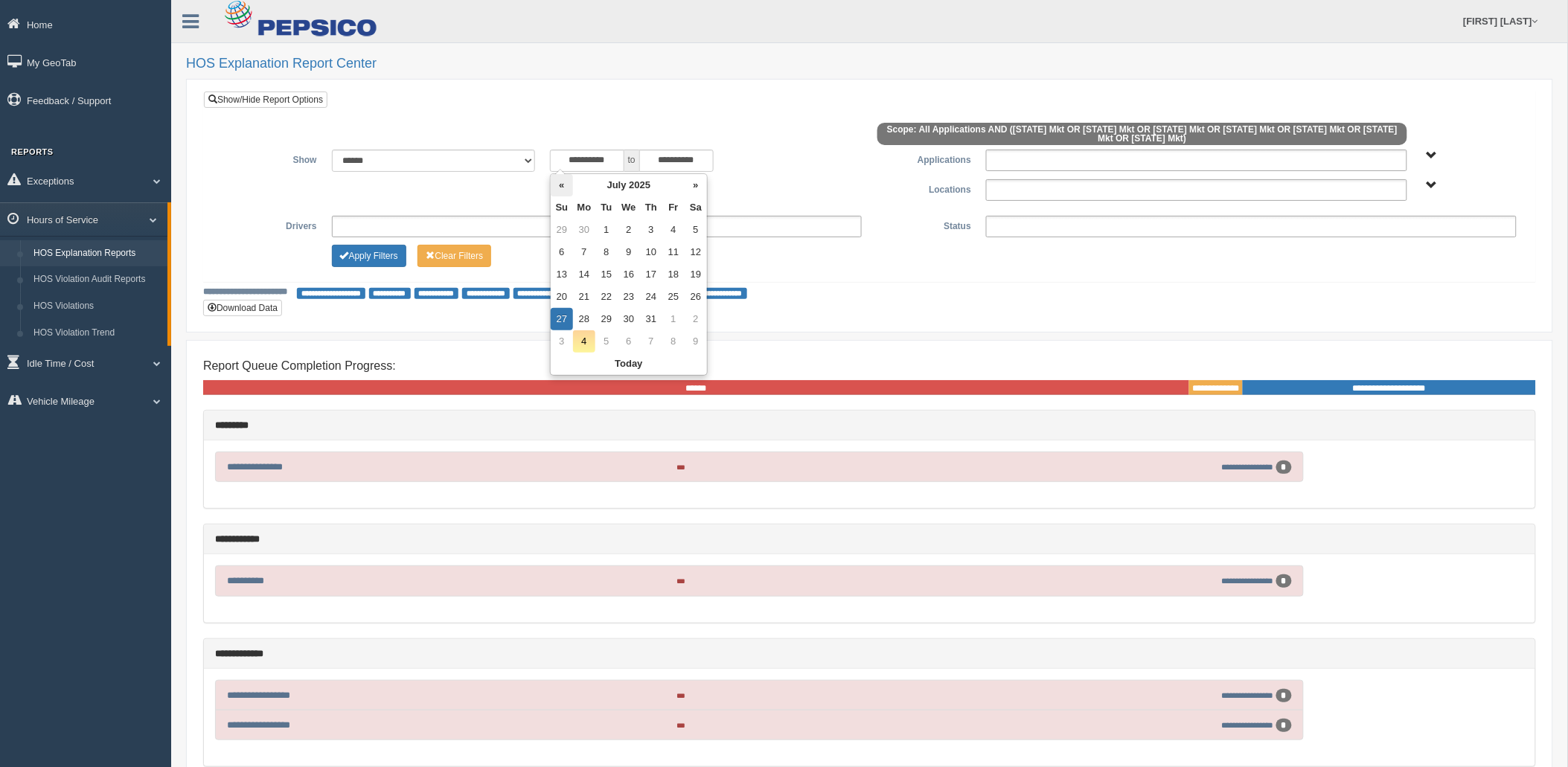 click on "«" at bounding box center (562, 185) 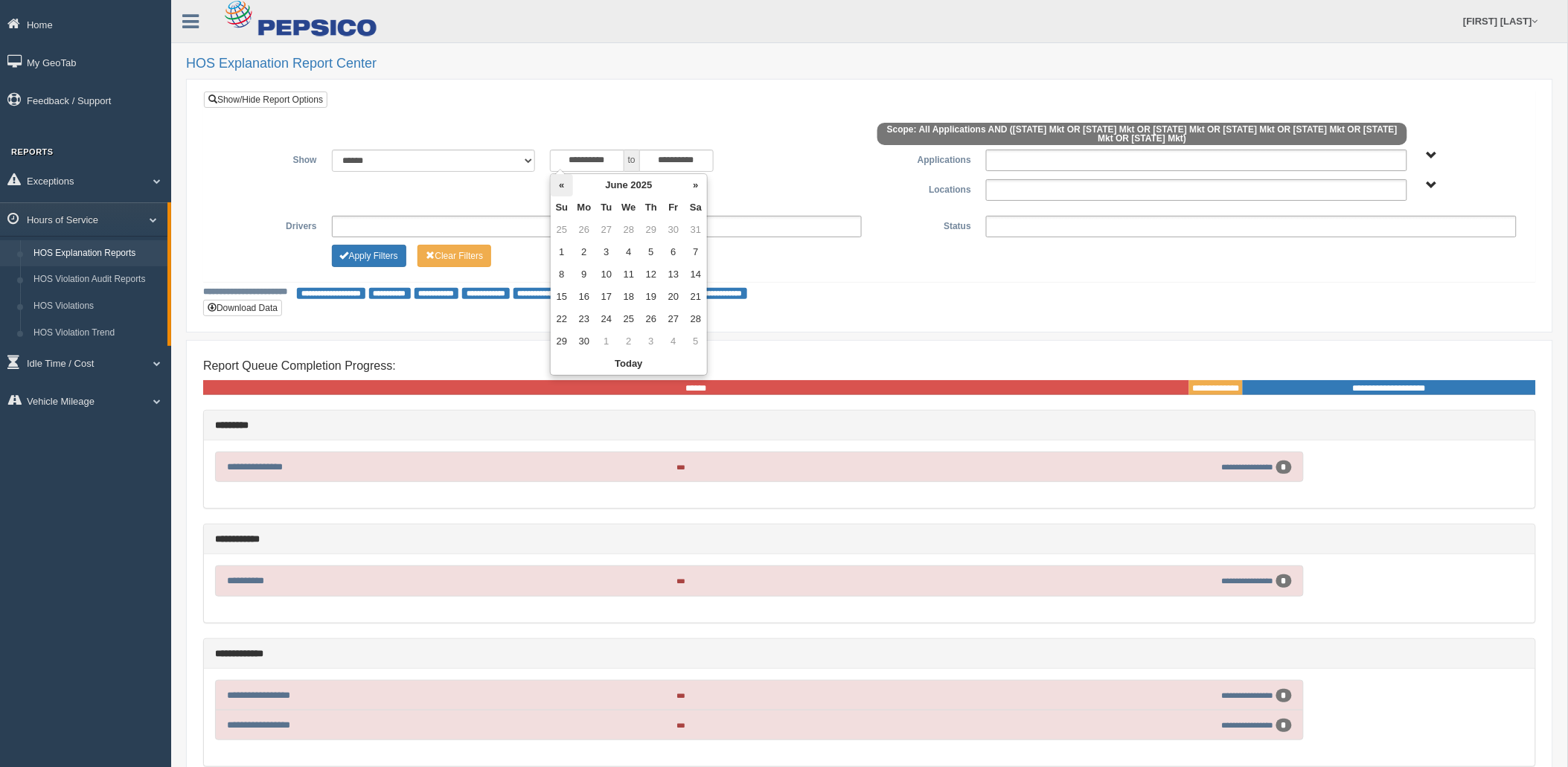 click on "«" at bounding box center (562, 185) 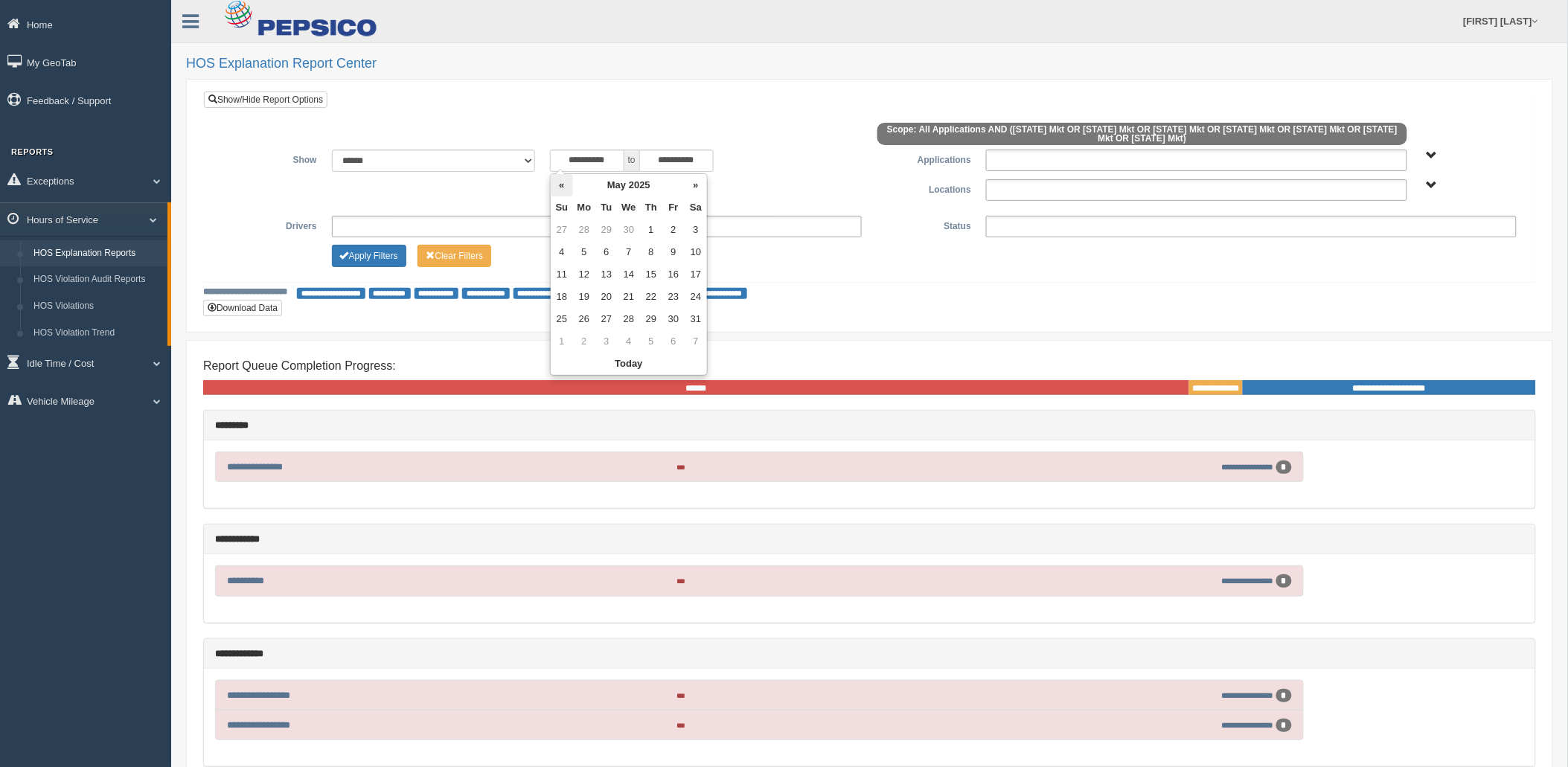 click on "«" at bounding box center [562, 185] 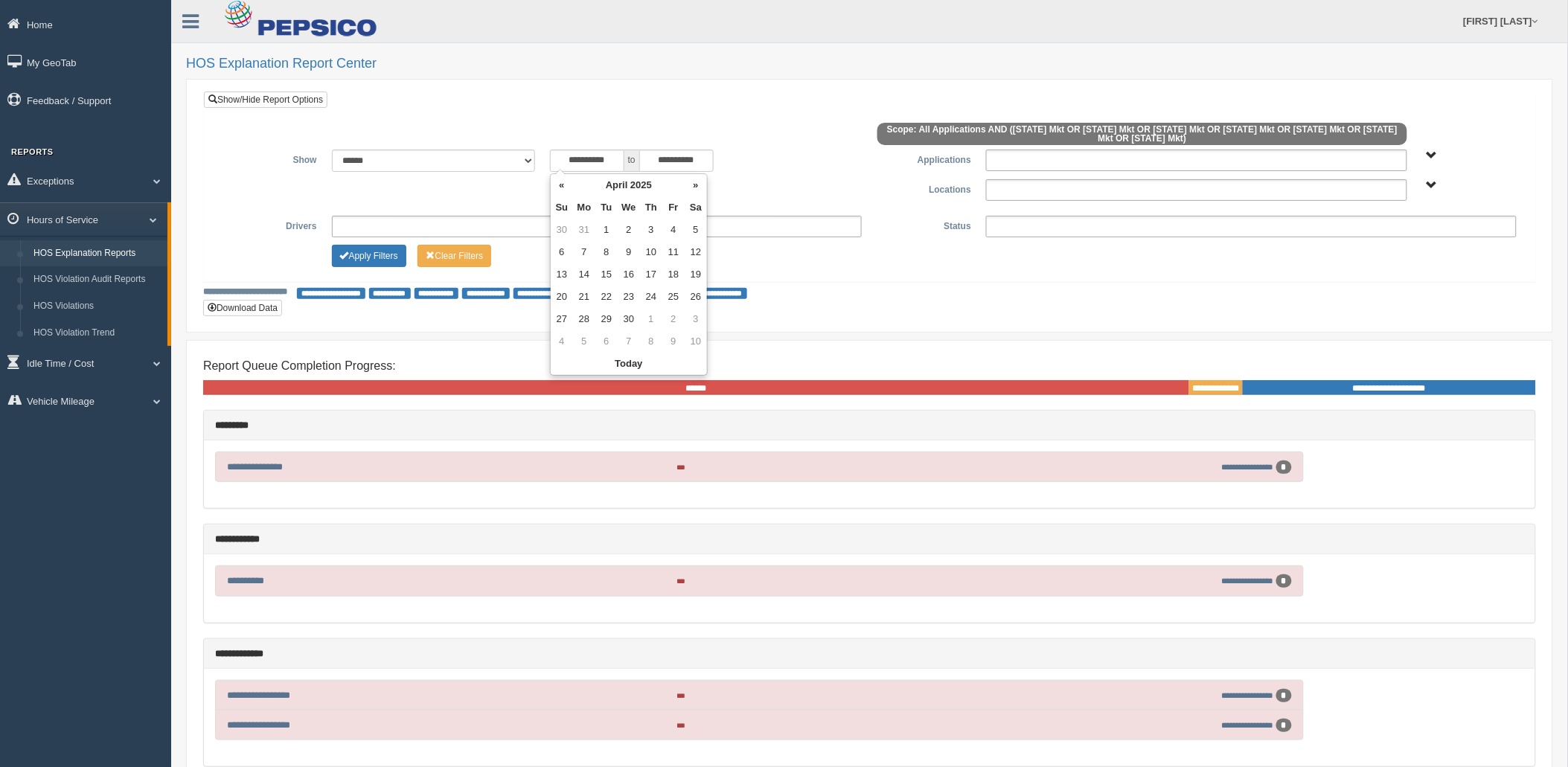 click on "«" at bounding box center (562, 185) 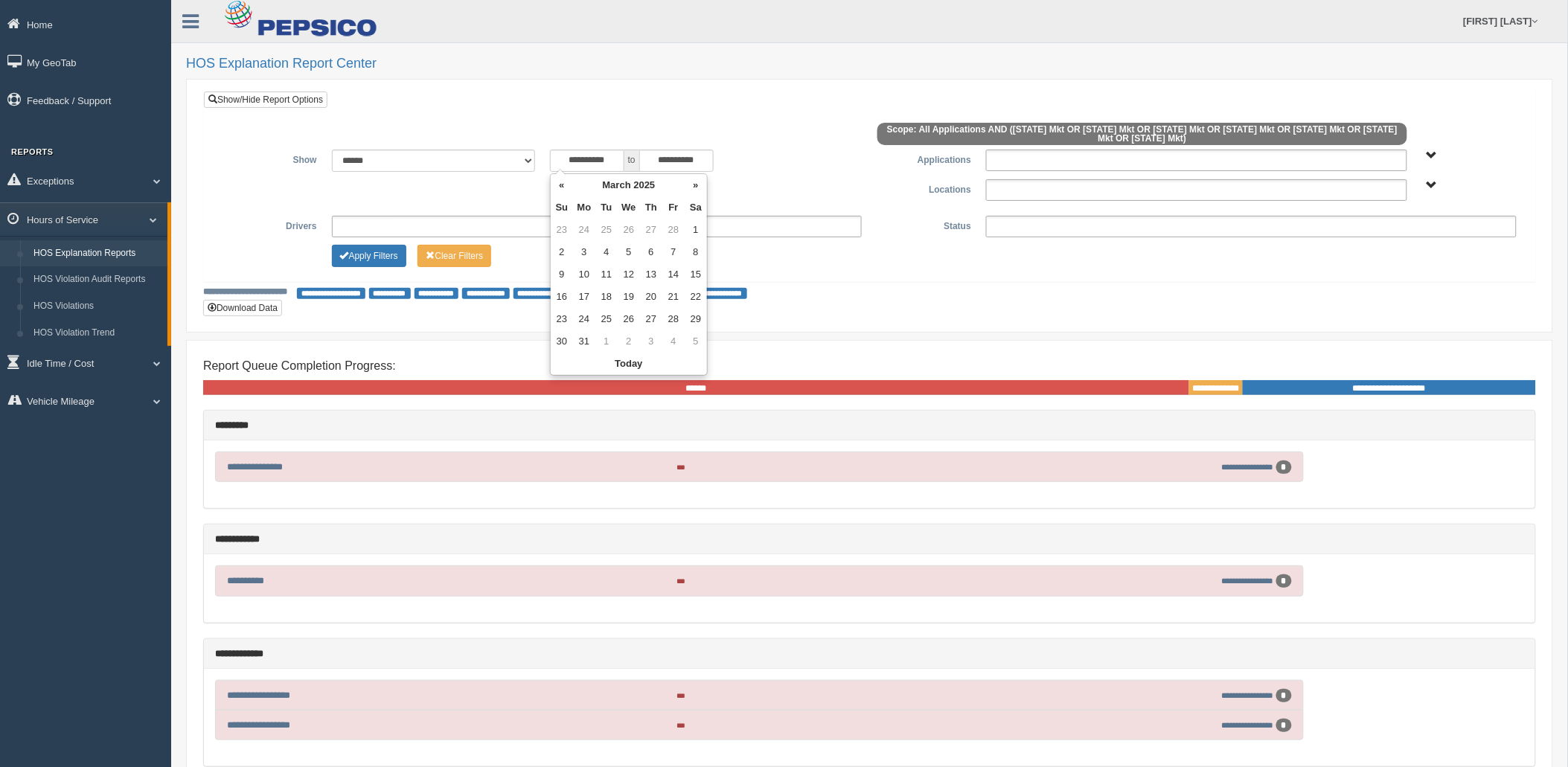 click on "«" at bounding box center (562, 185) 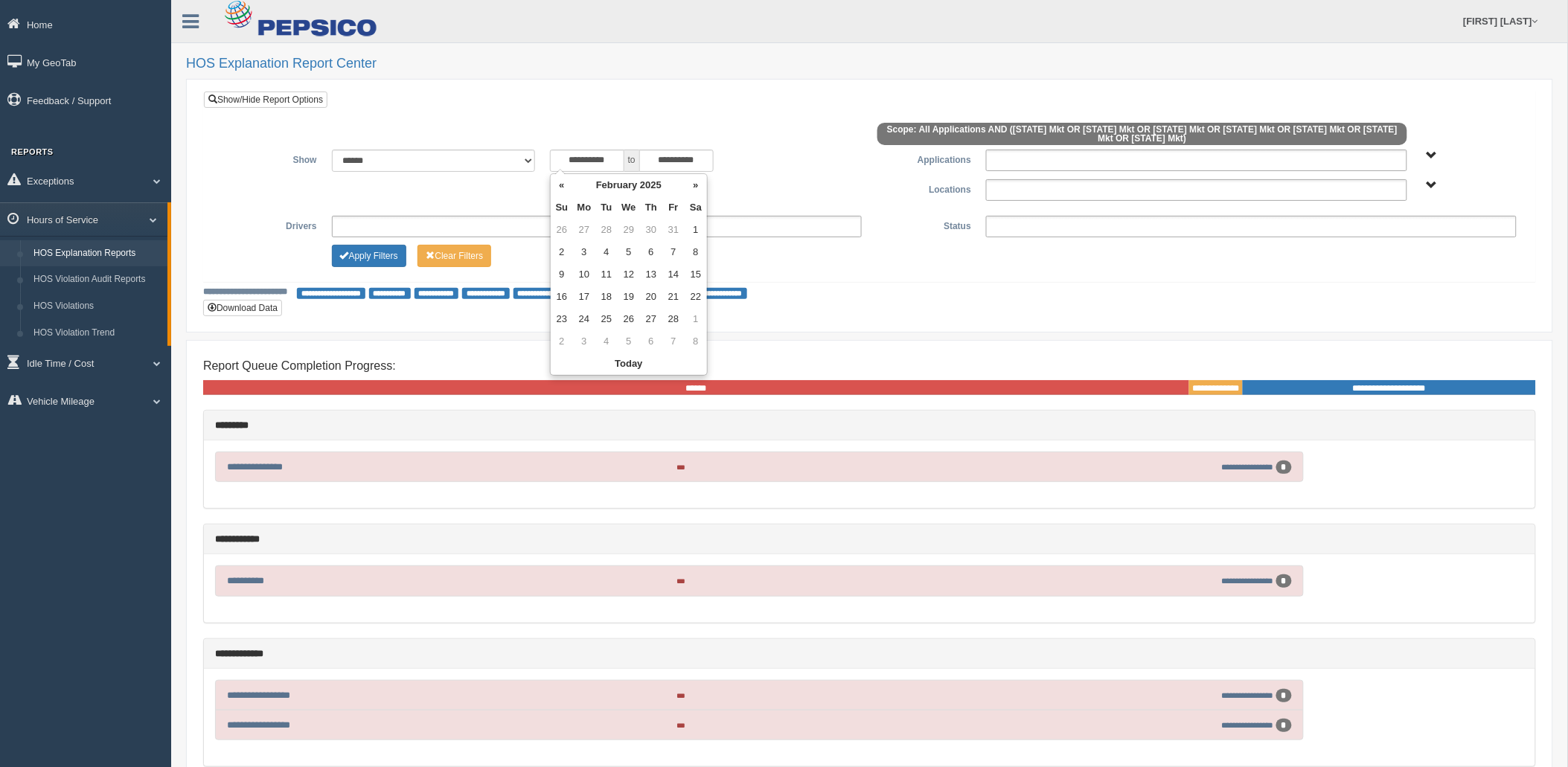 click on "«" at bounding box center [562, 185] 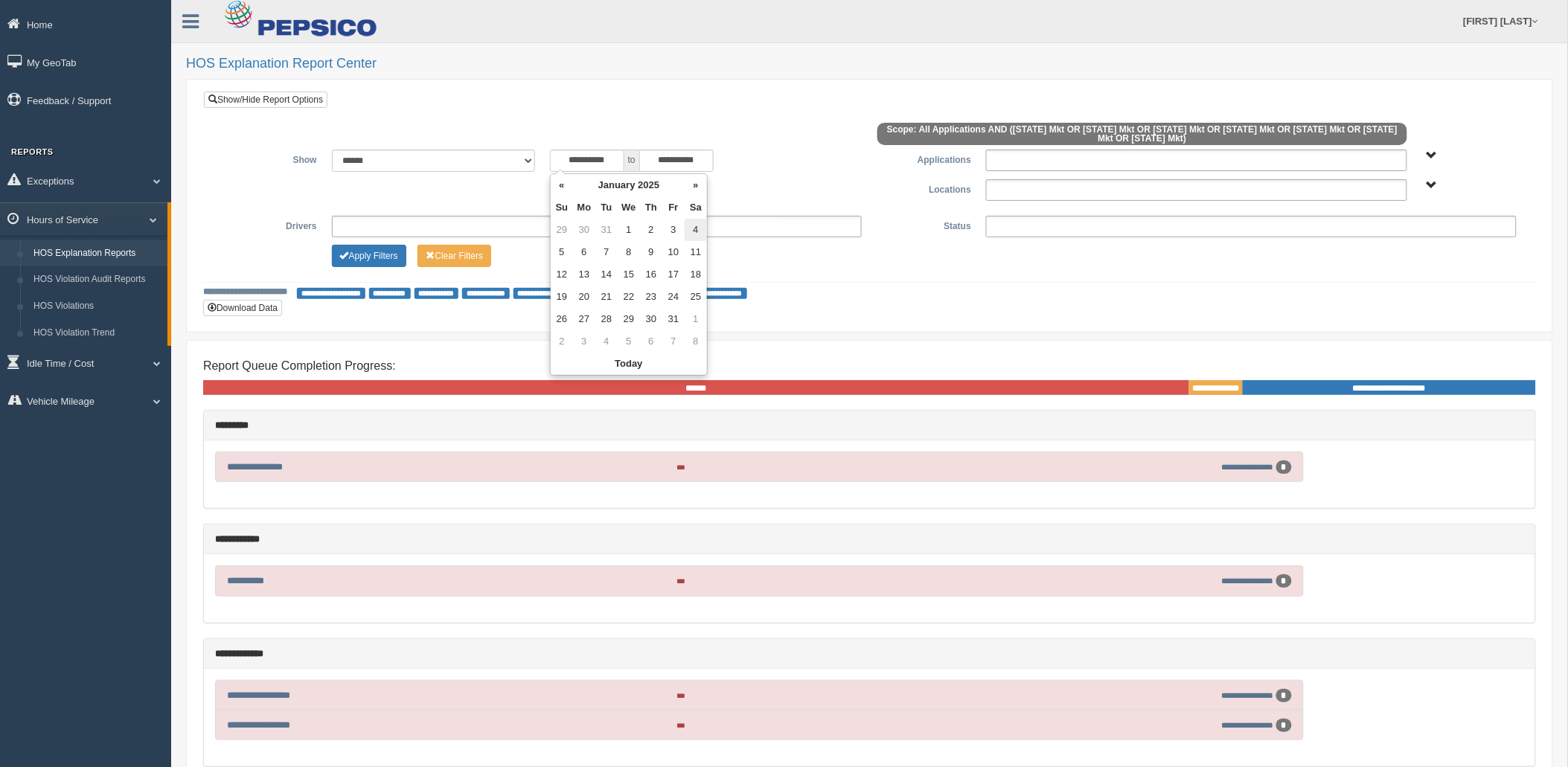 click on "4" at bounding box center [696, 230] 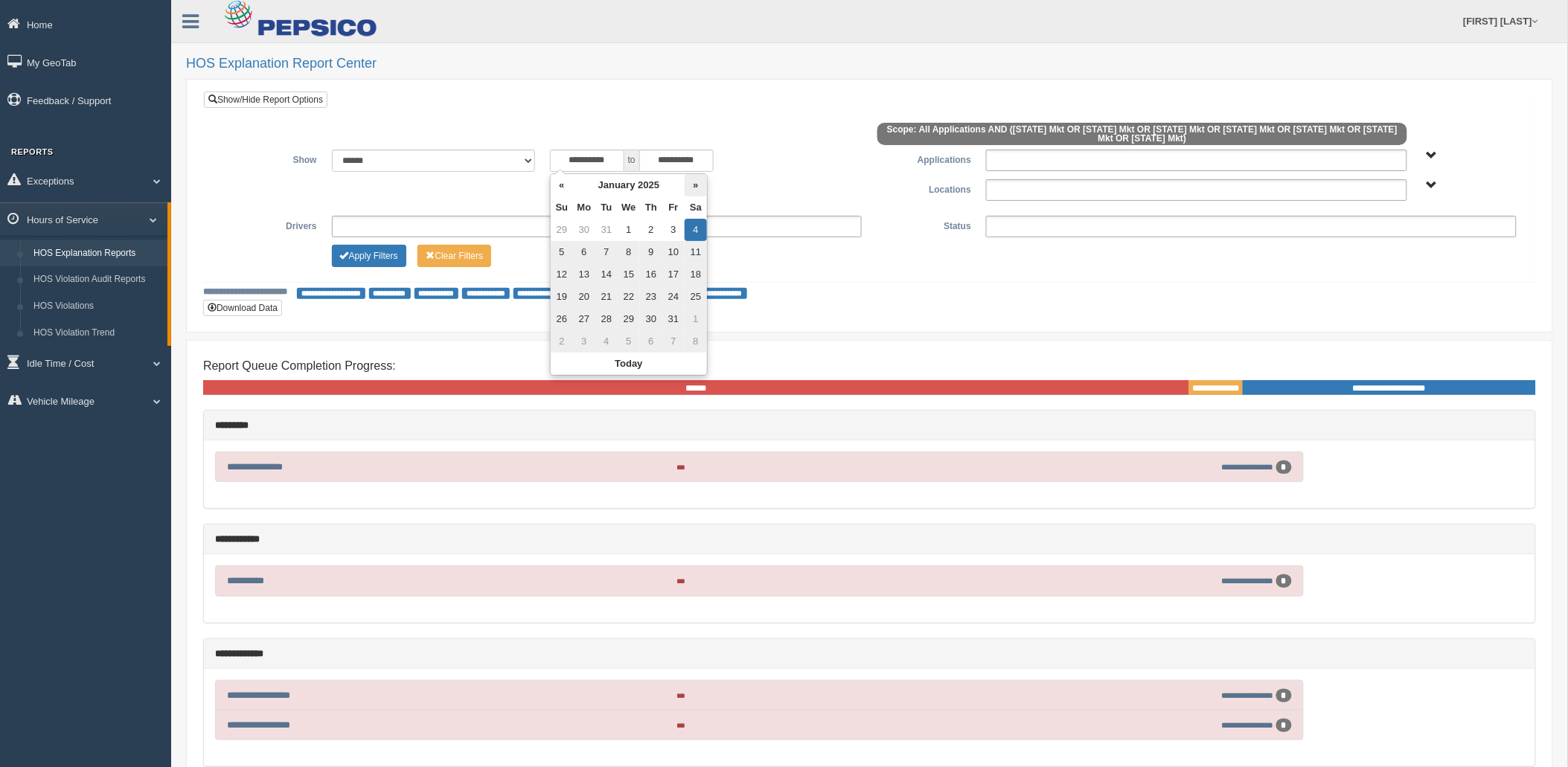 click on "»" at bounding box center [696, 185] 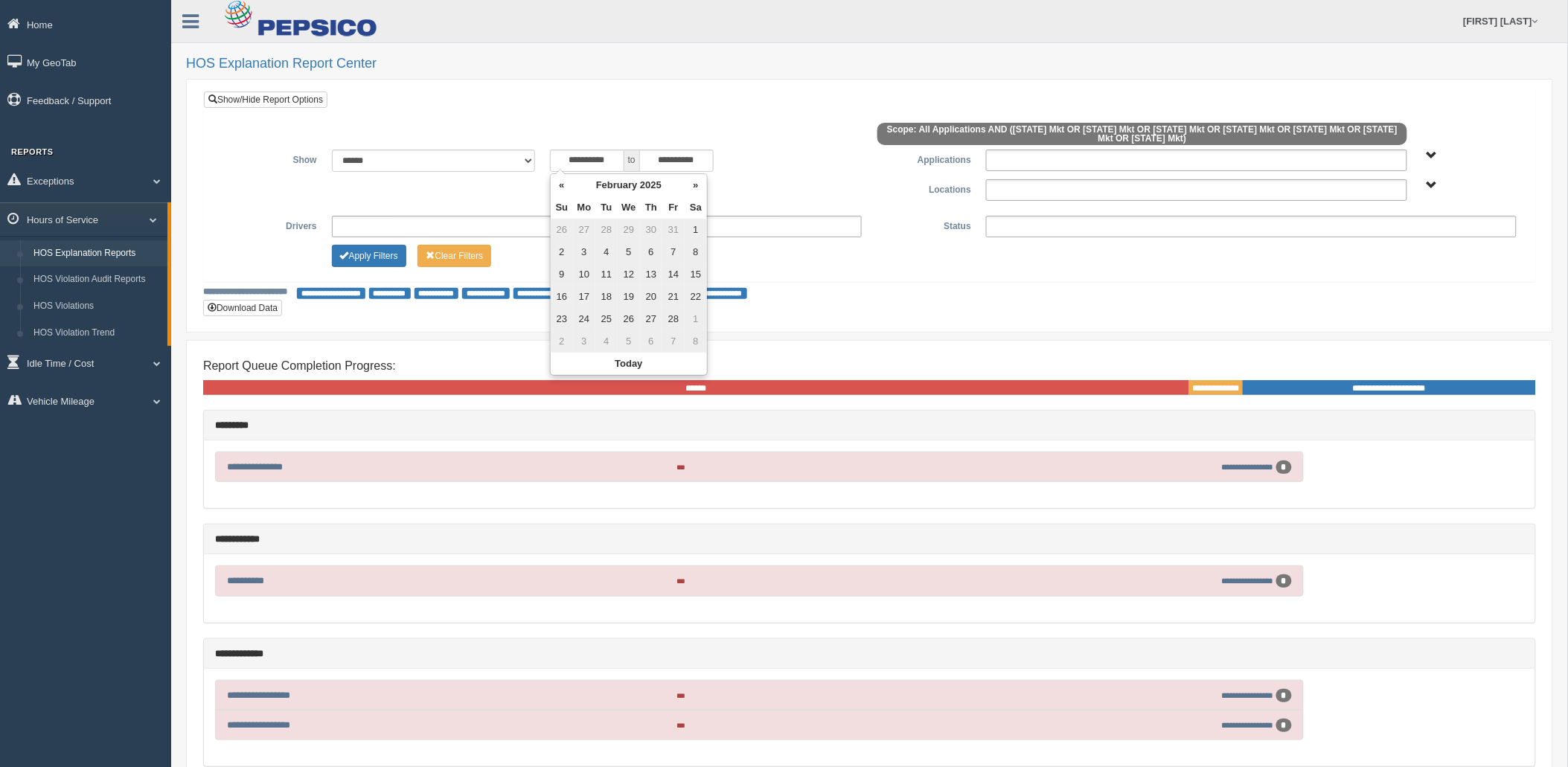 click on "»" at bounding box center [696, 185] 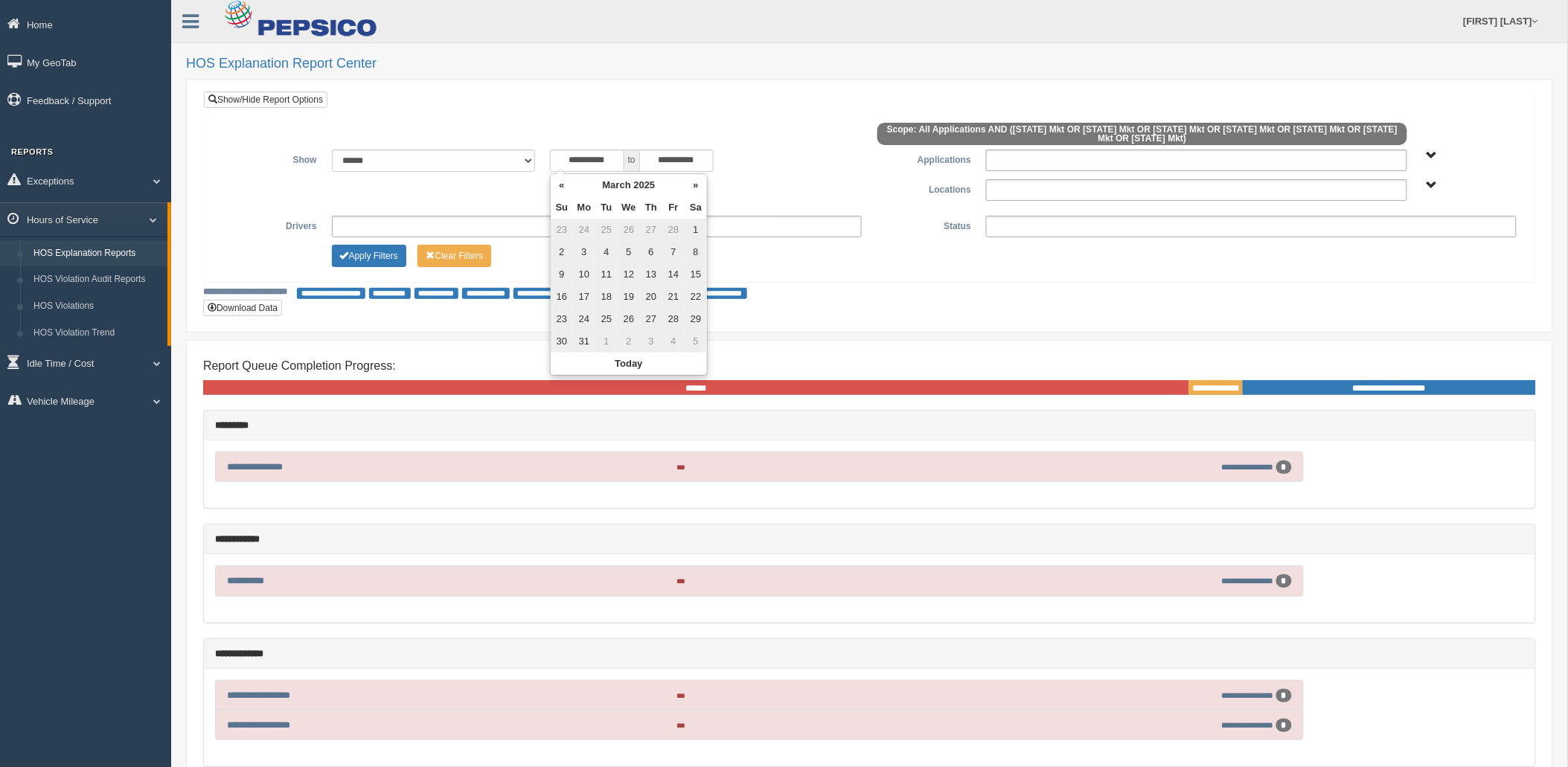 click on "»" at bounding box center (696, 185) 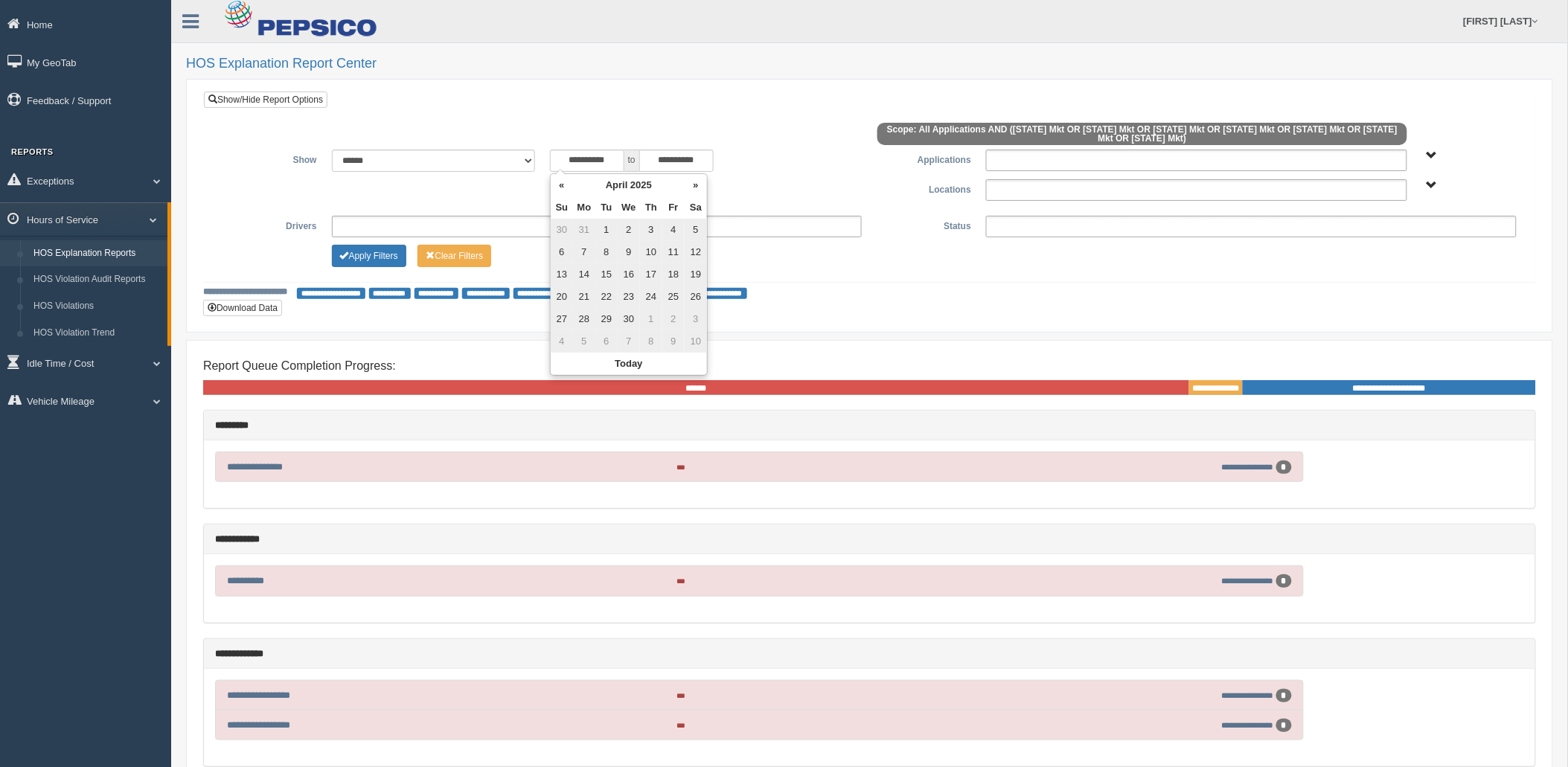 click on "»" at bounding box center [696, 185] 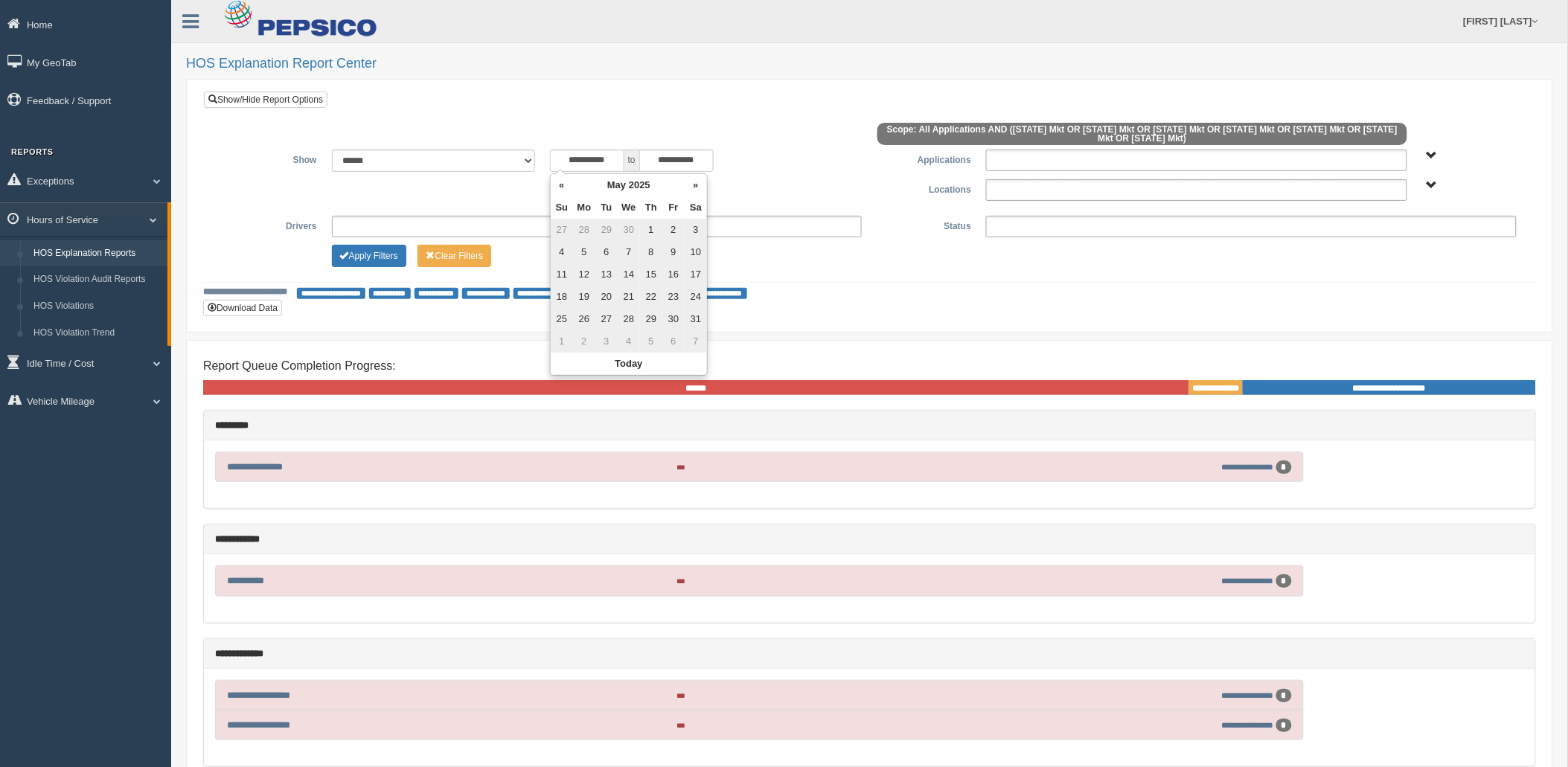 click on "»" at bounding box center (696, 185) 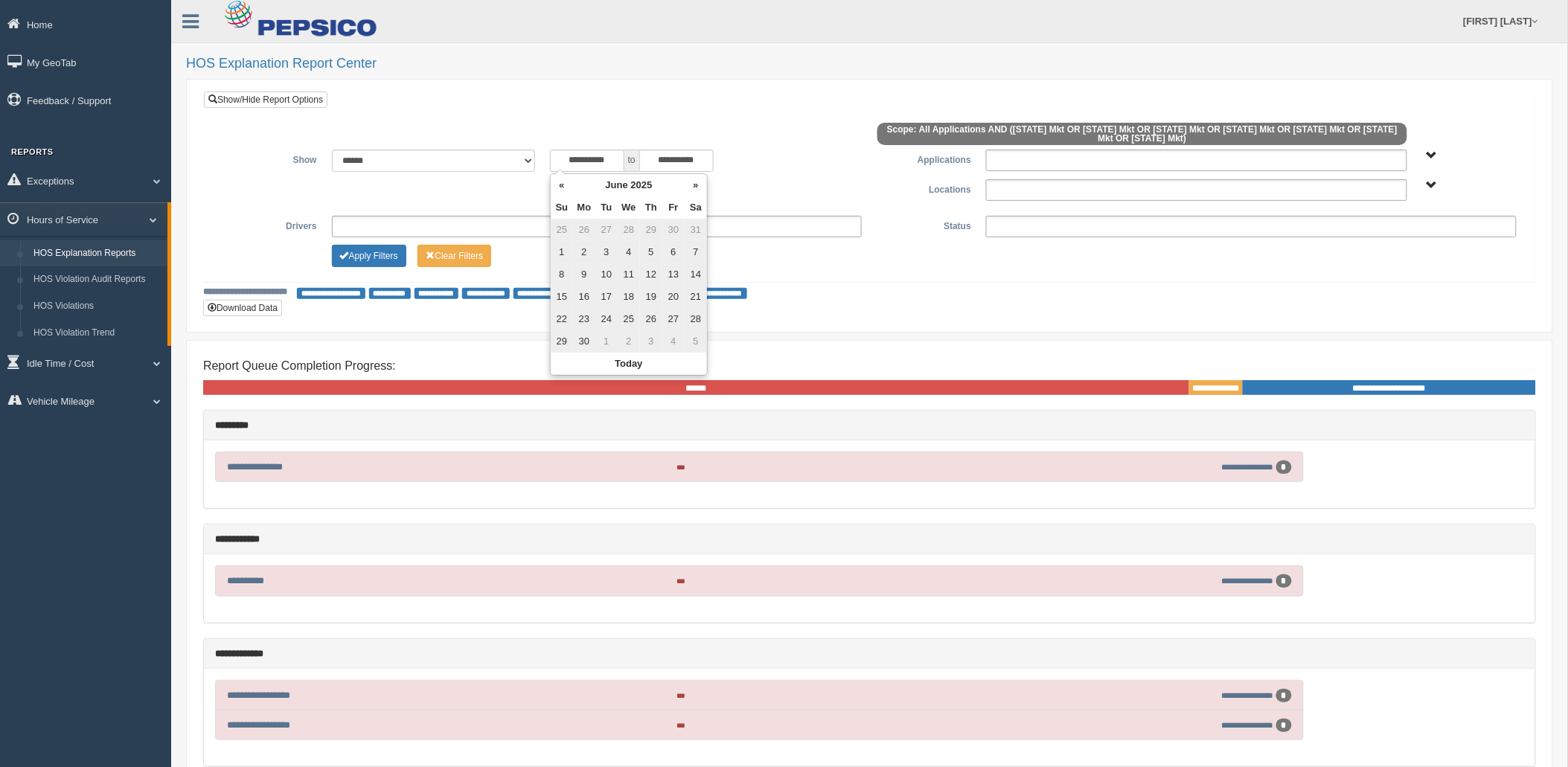 click on "»" at bounding box center [696, 185] 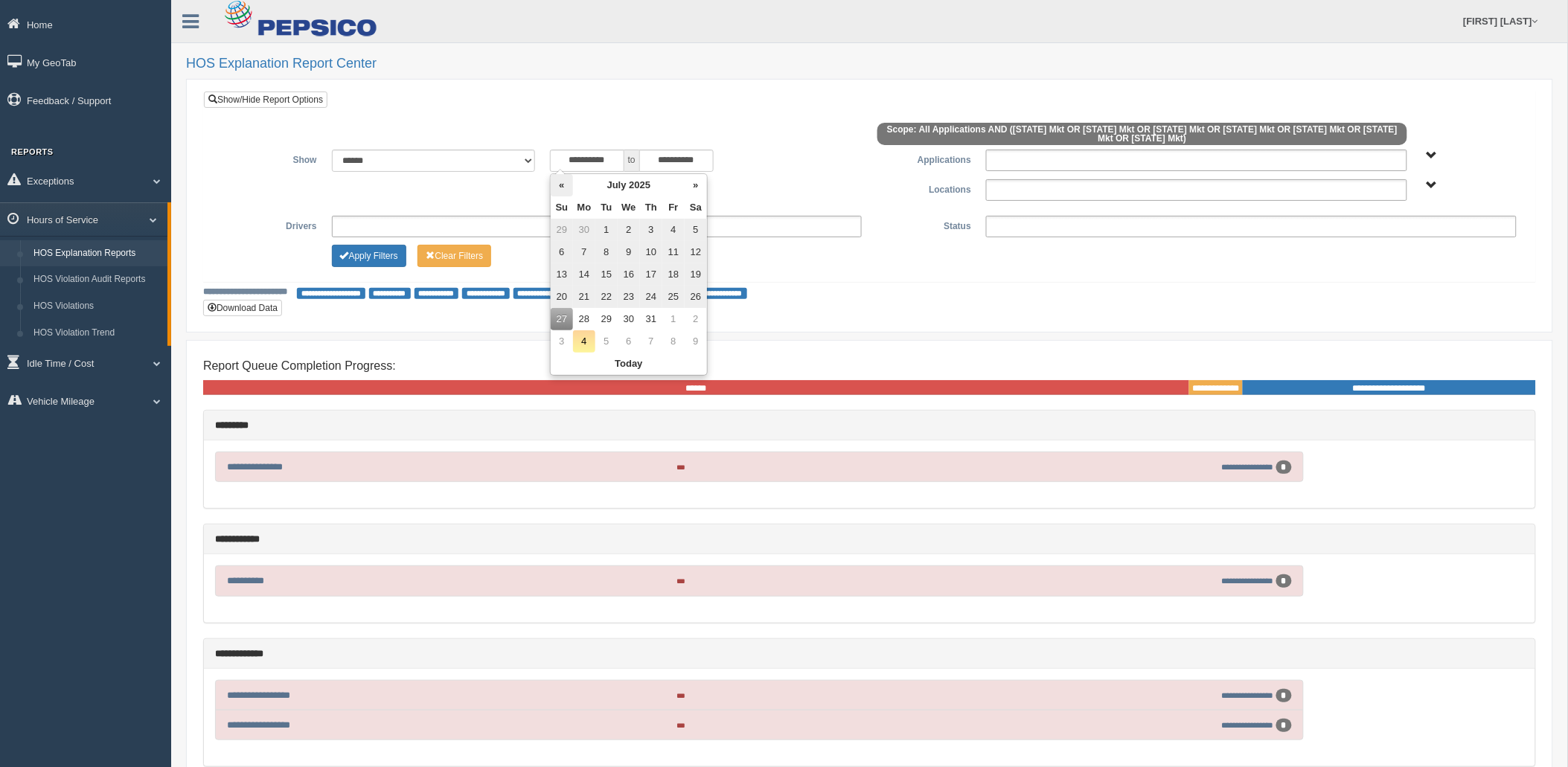 click on "«" at bounding box center [562, 185] 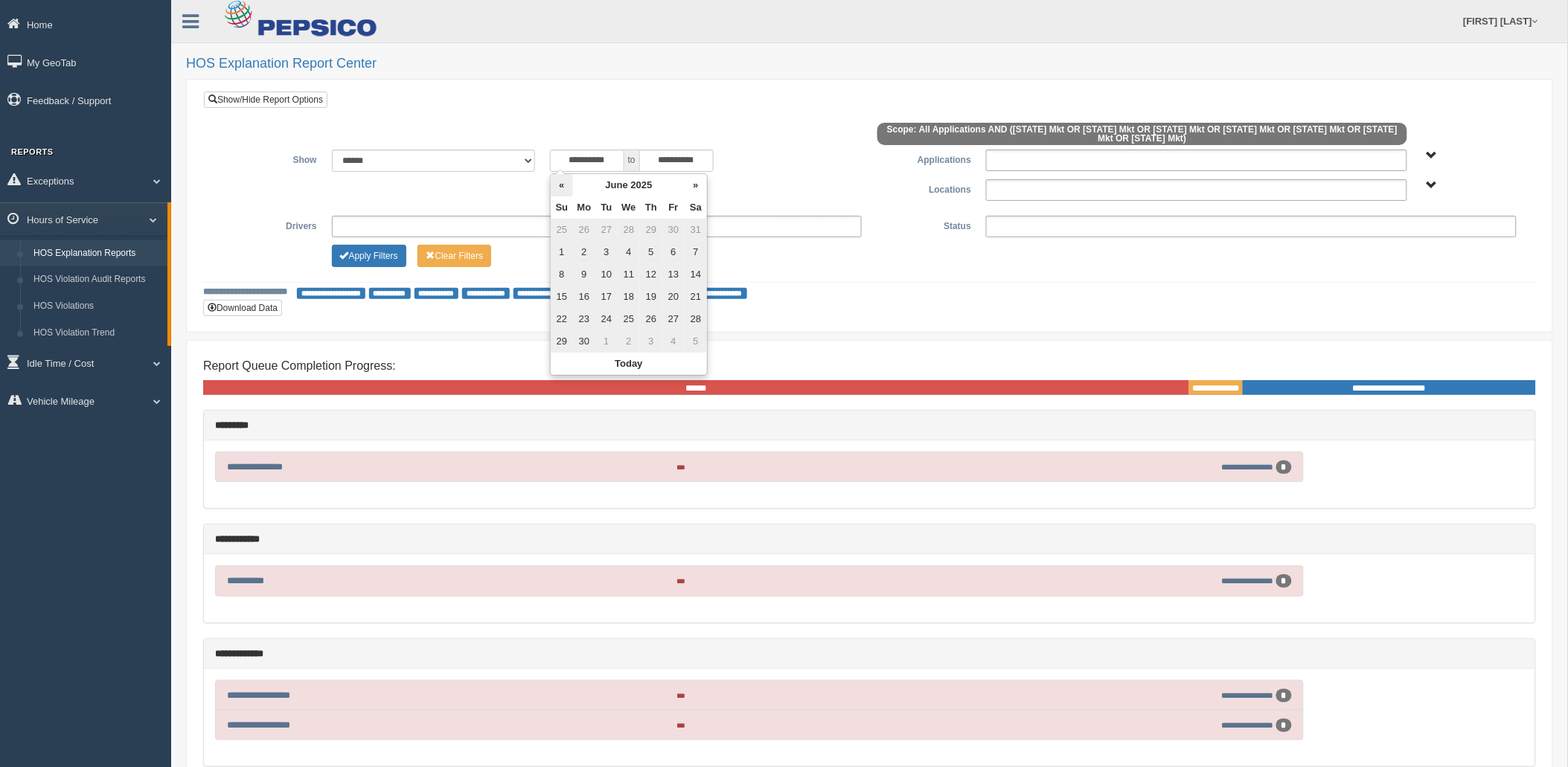 click on "«" at bounding box center (562, 185) 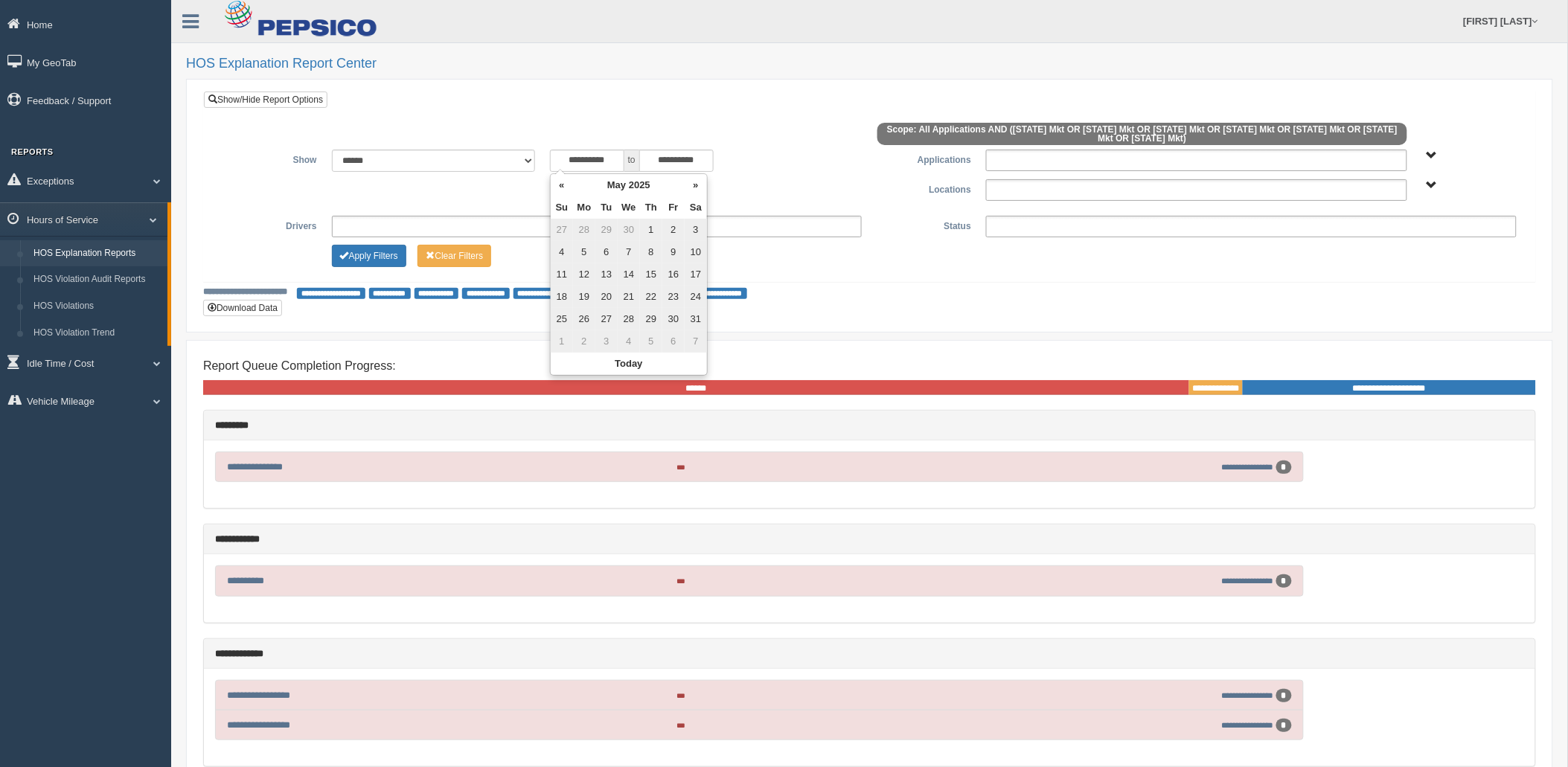 click on "«" at bounding box center (562, 185) 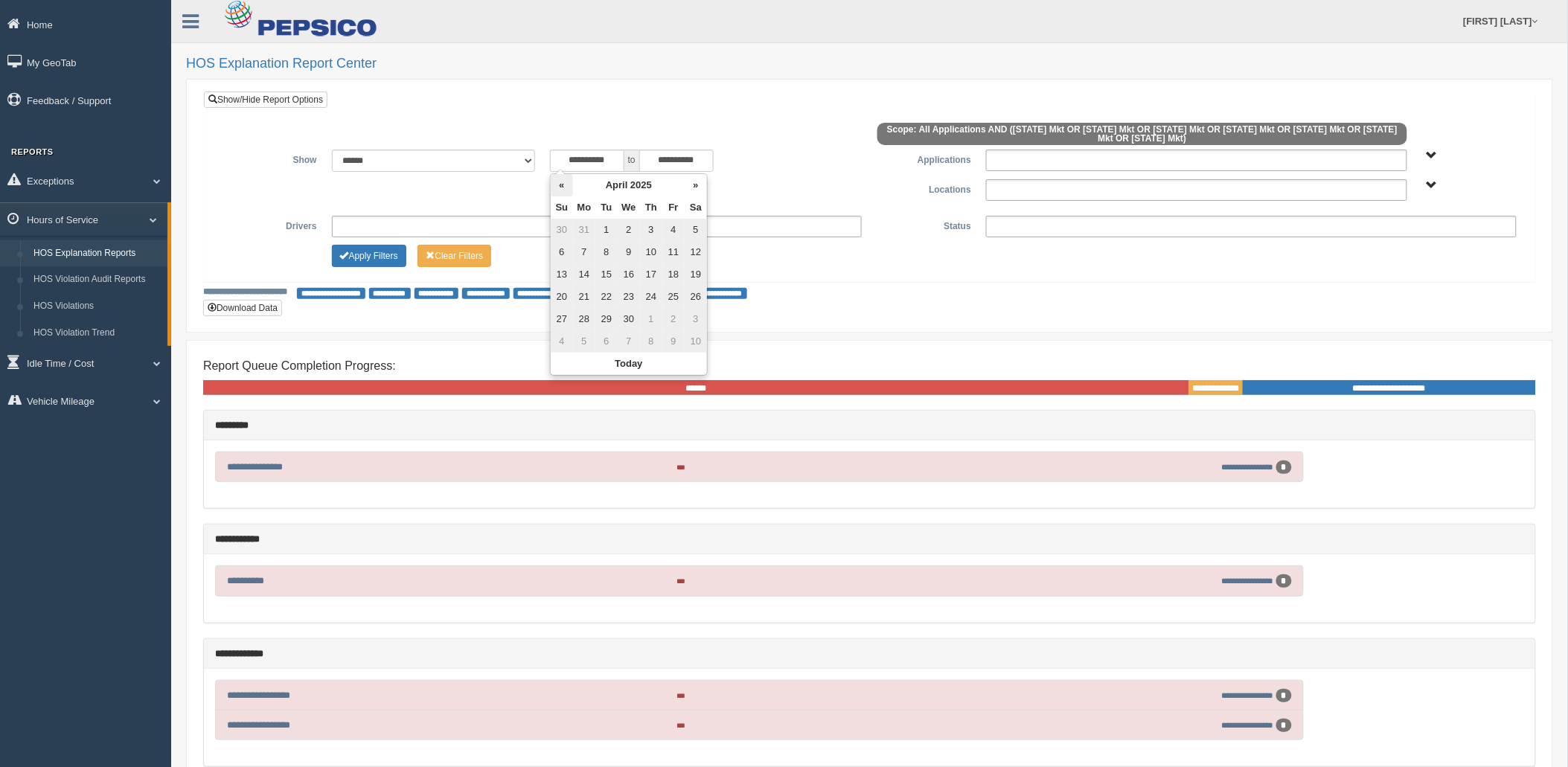 click on "«" at bounding box center [562, 185] 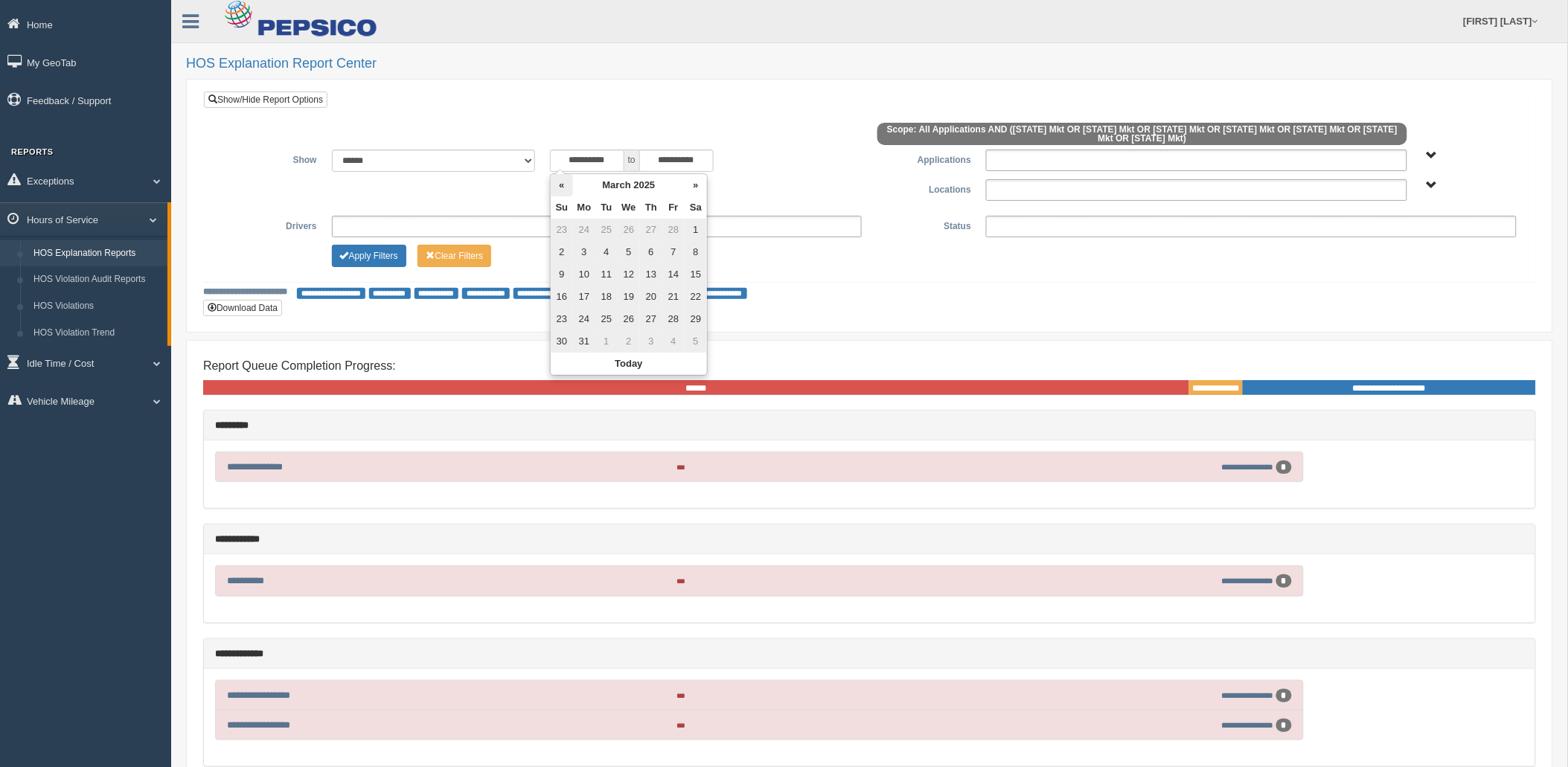 click on "«" at bounding box center (562, 185) 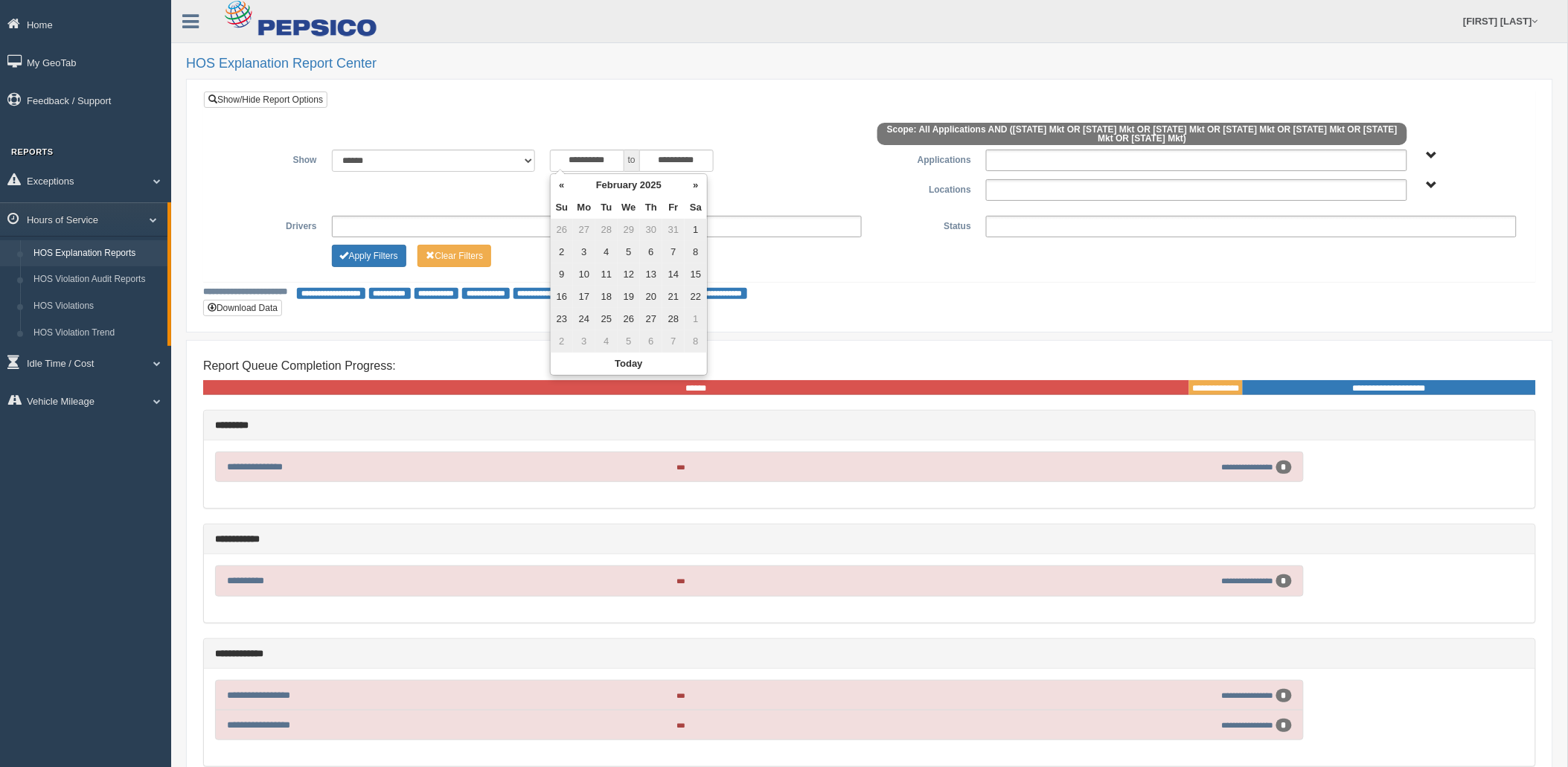 click on "«" at bounding box center [562, 185] 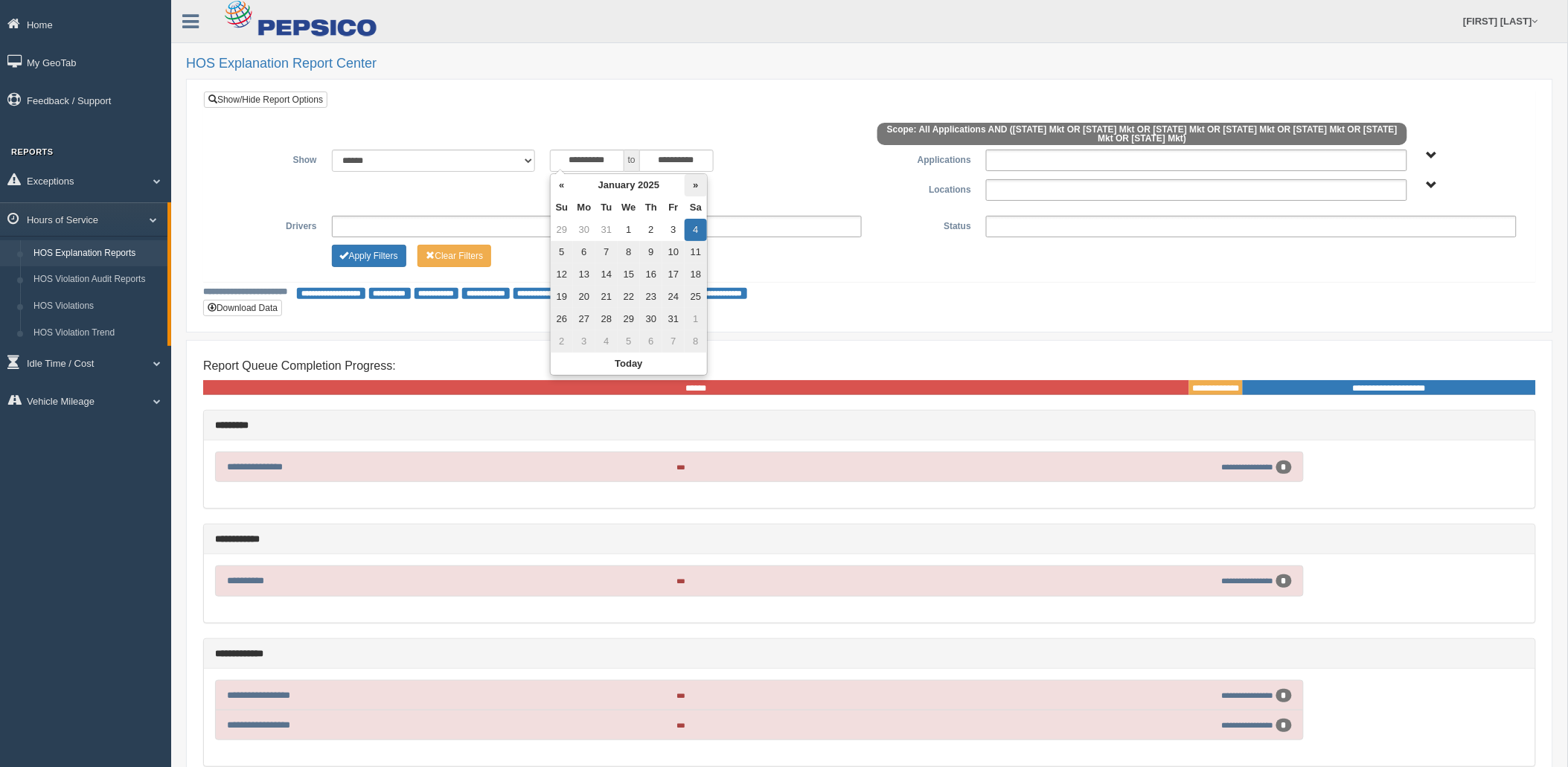 click on "»" at bounding box center (696, 185) 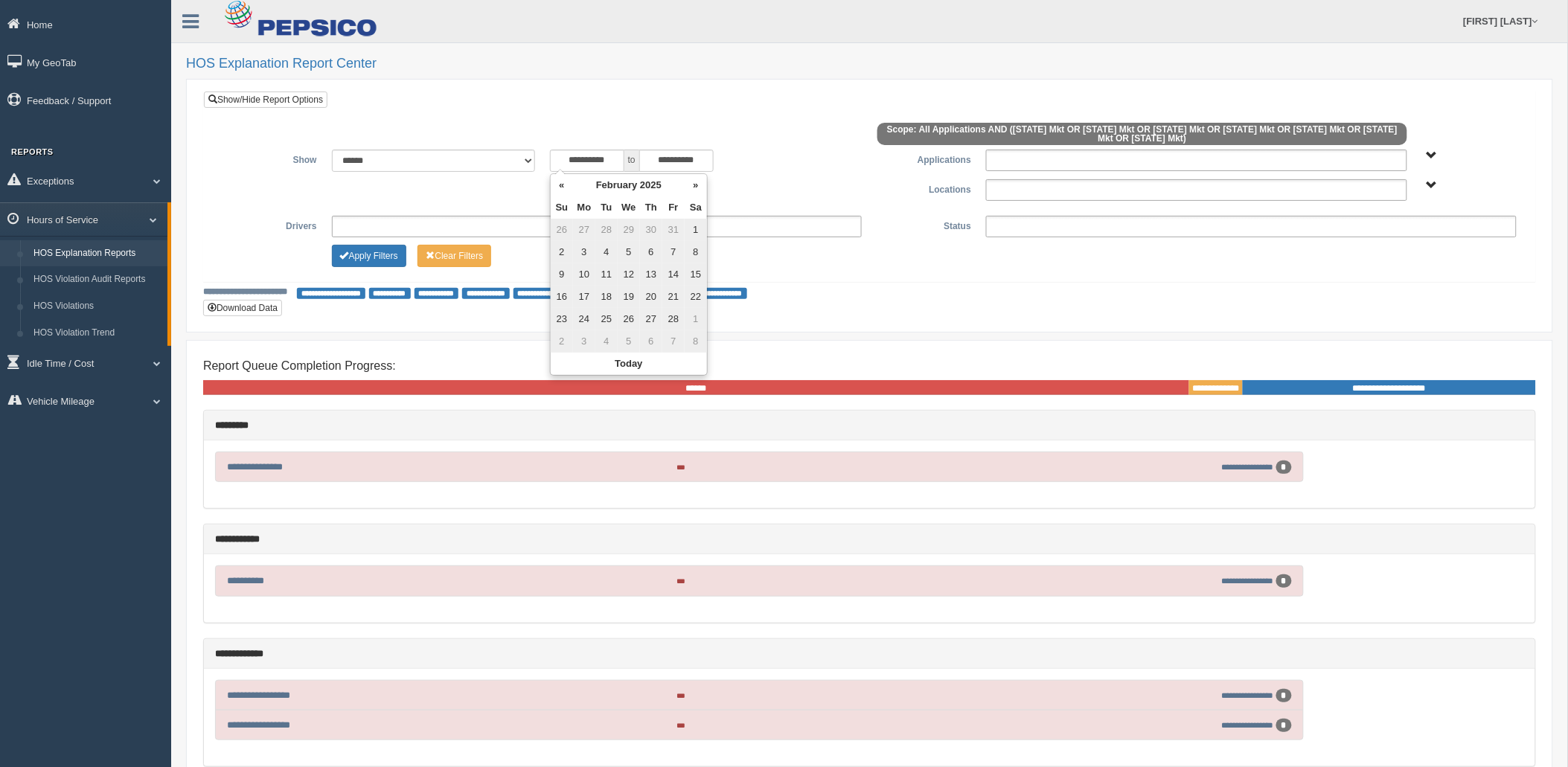 click on "4" at bounding box center (607, 252) 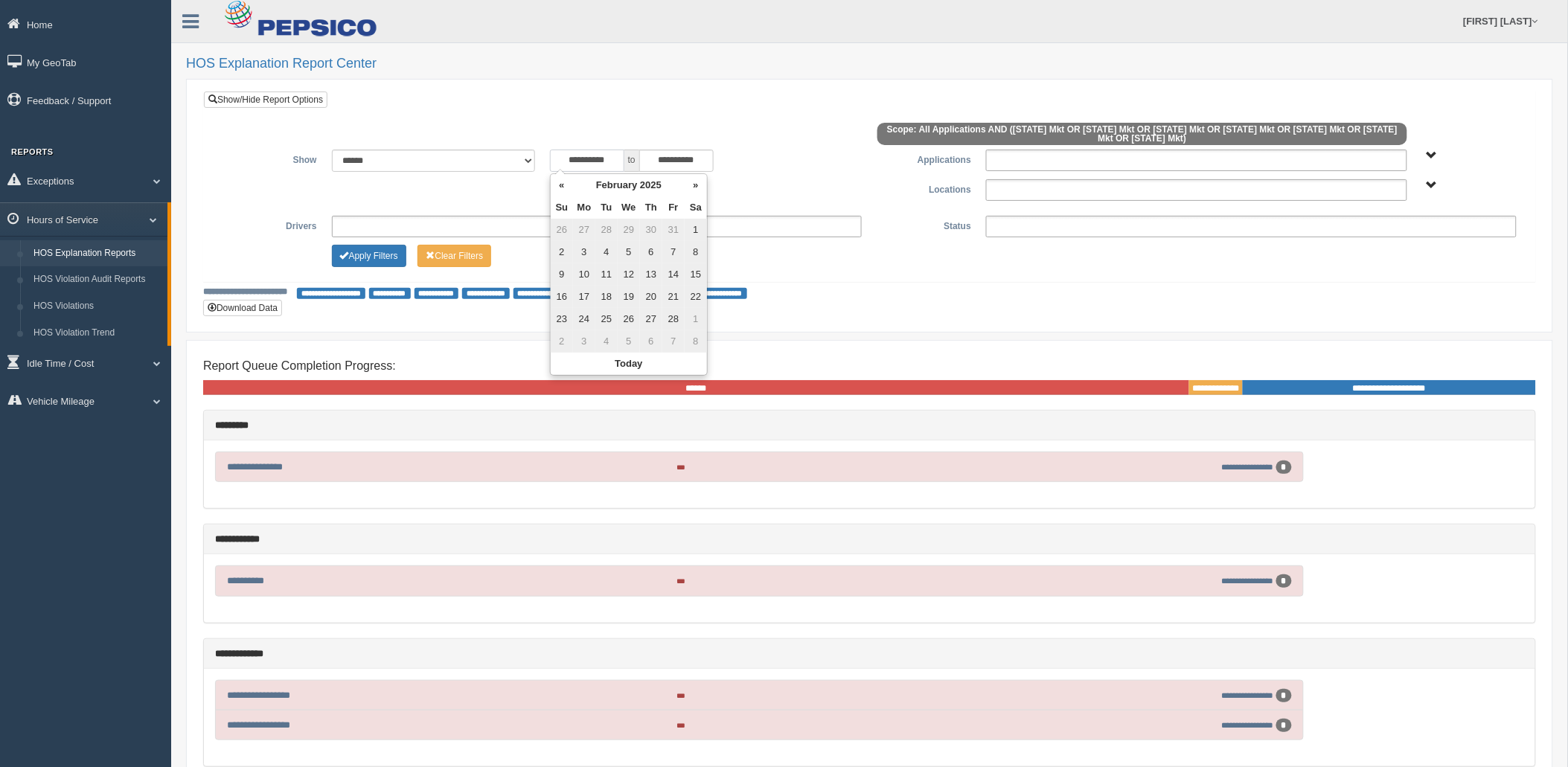 type on "**********" 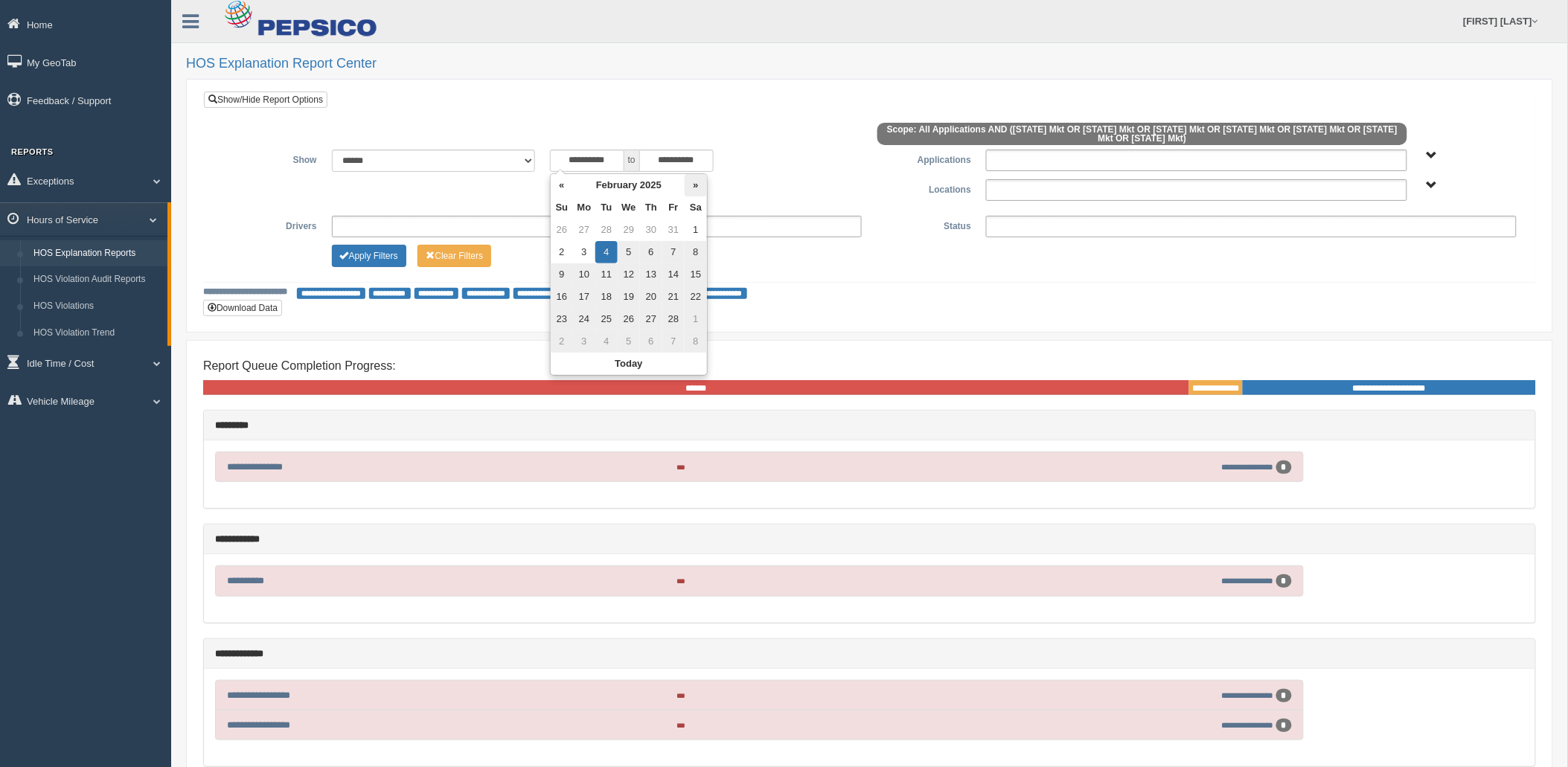 click on "»" at bounding box center [696, 185] 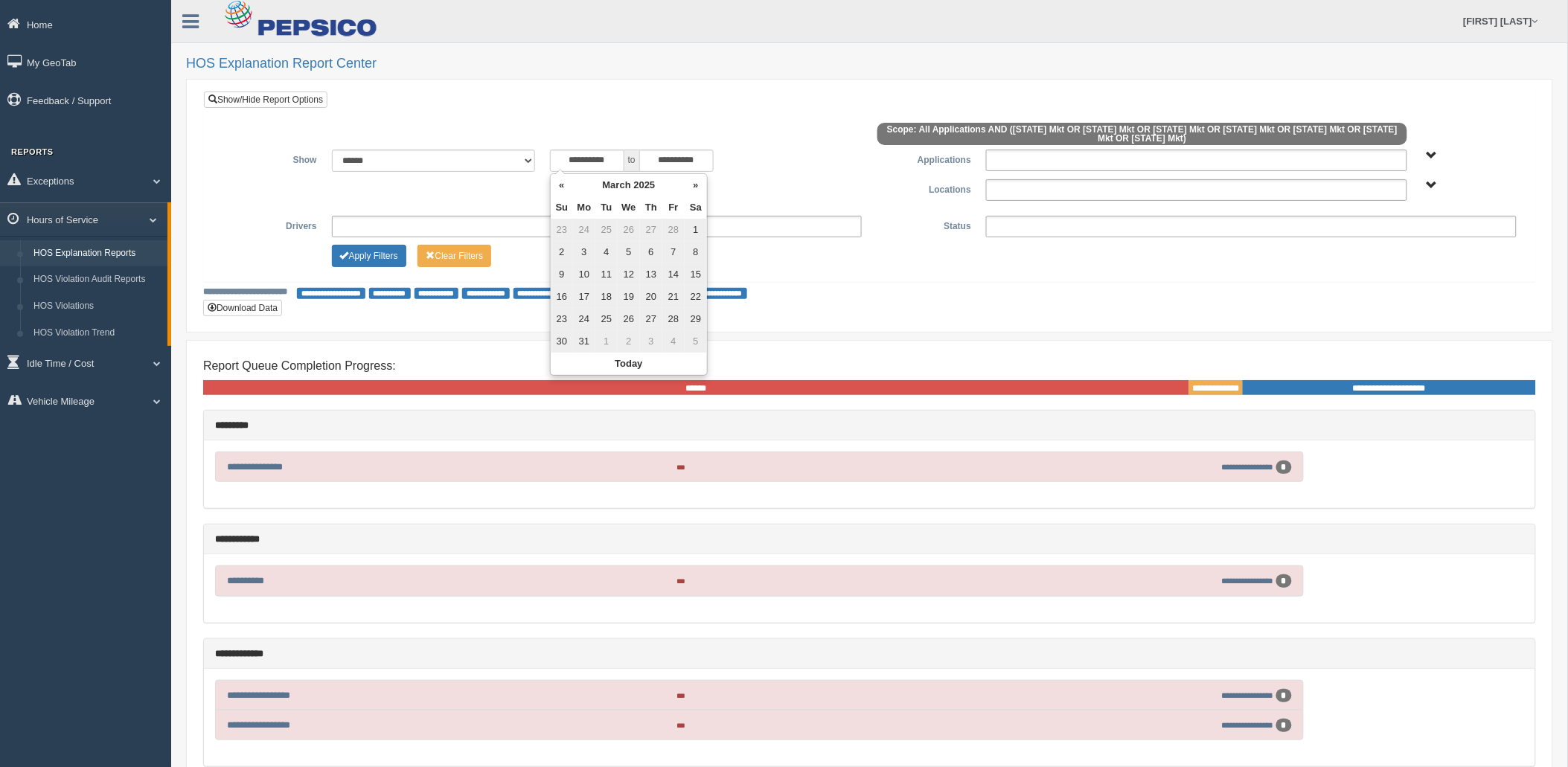 click on "»" at bounding box center (696, 185) 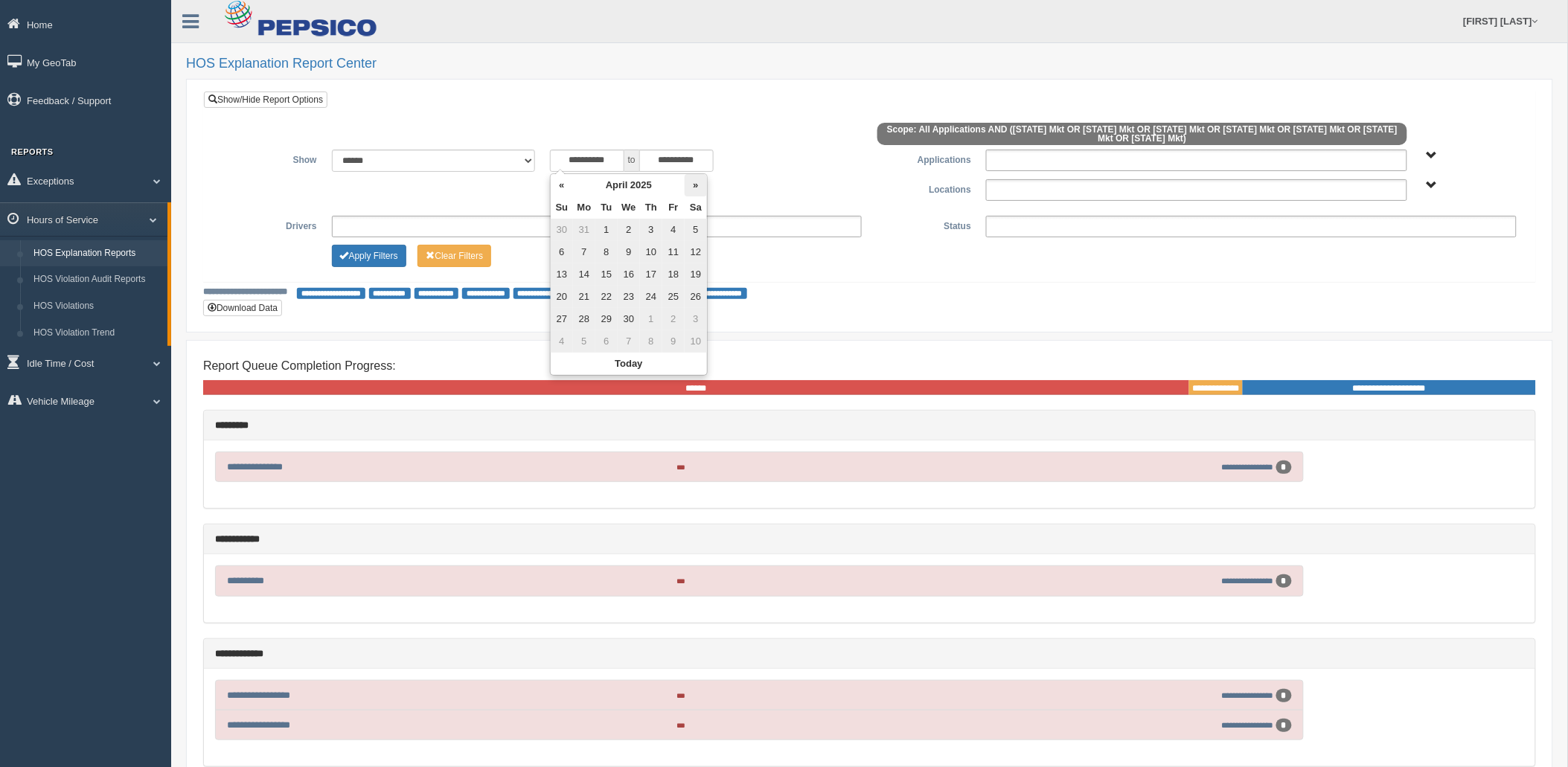 click on "»" at bounding box center [696, 185] 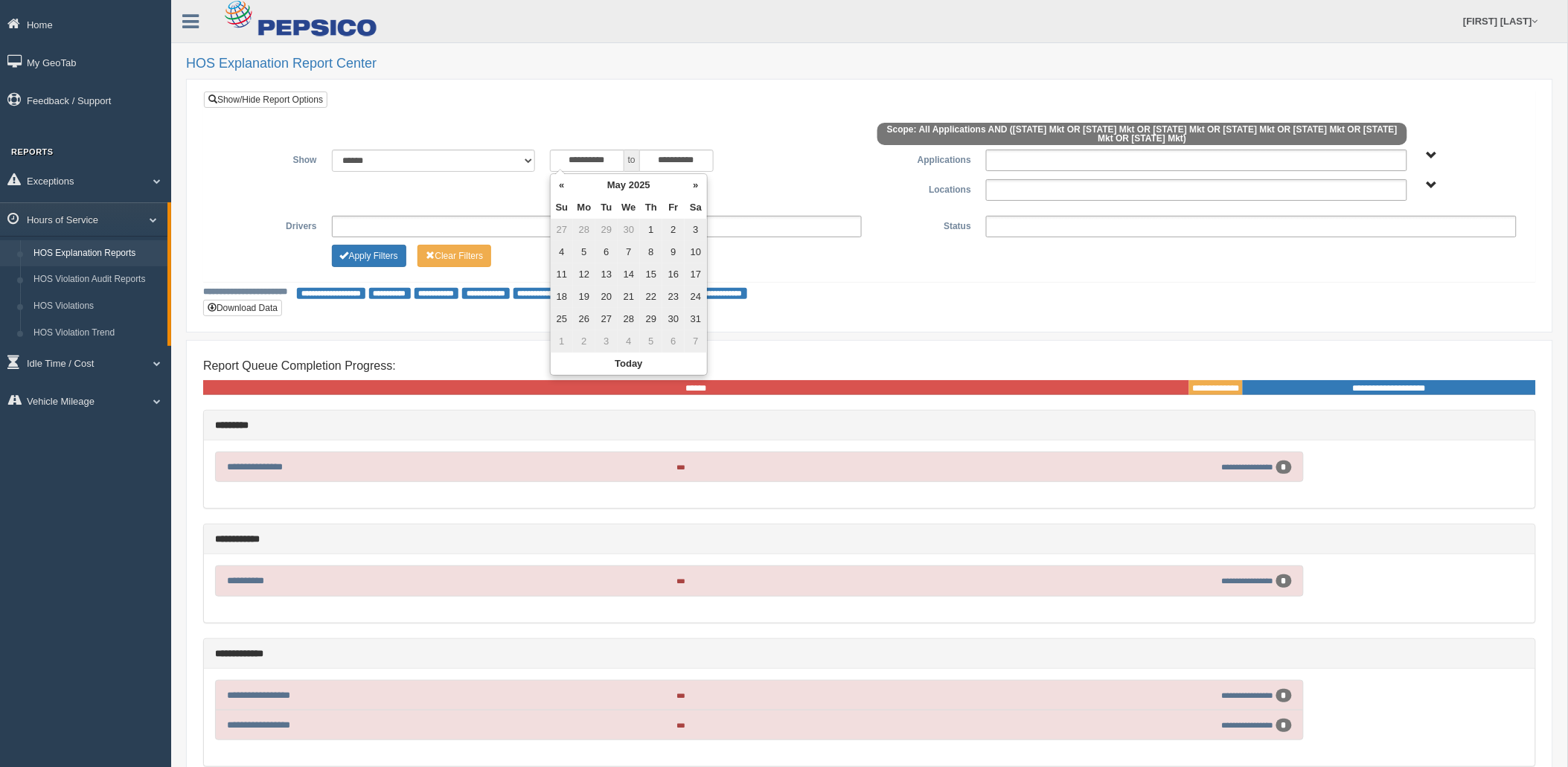click on "»" at bounding box center [696, 185] 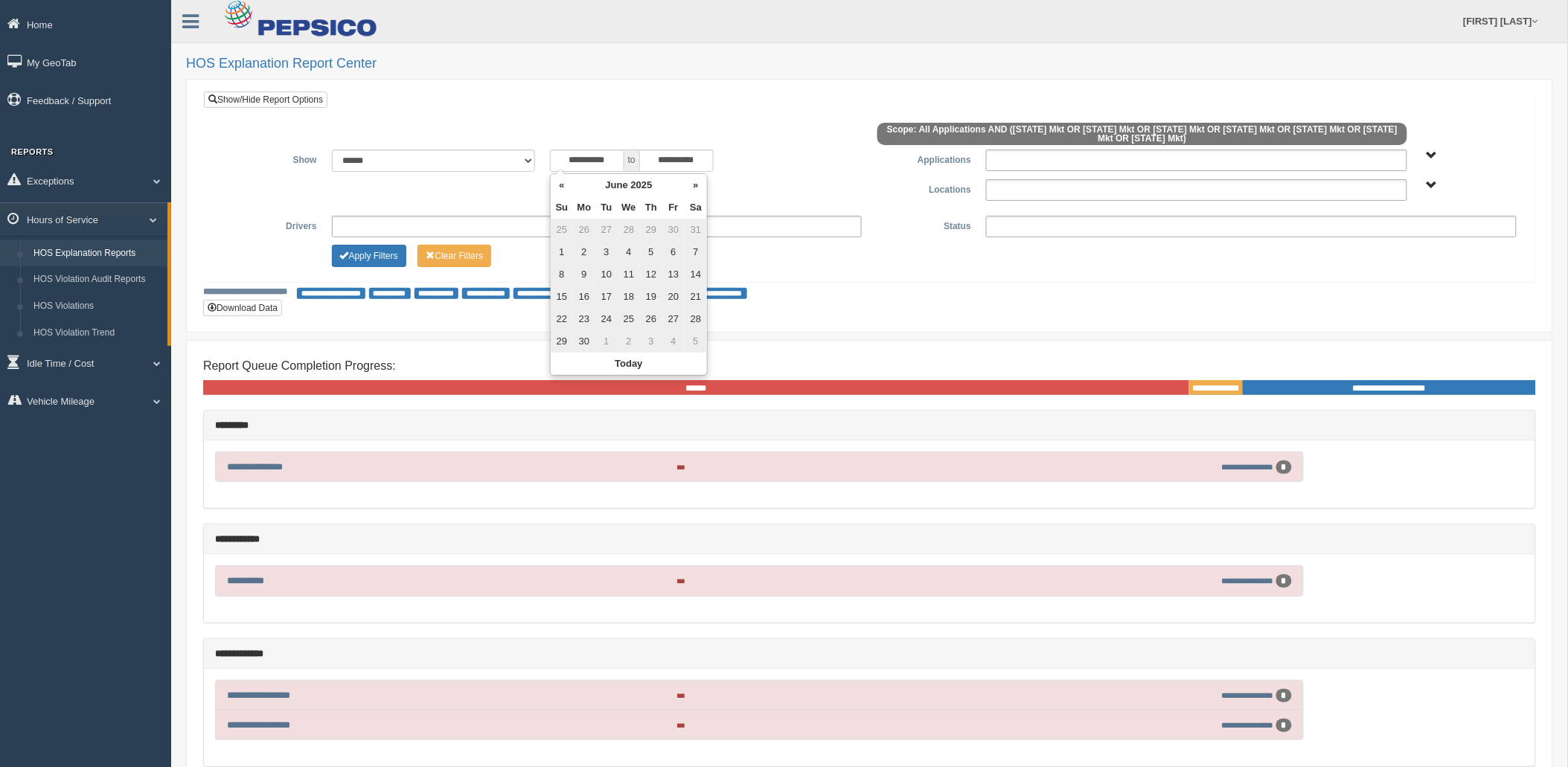 click on "»" at bounding box center [696, 185] 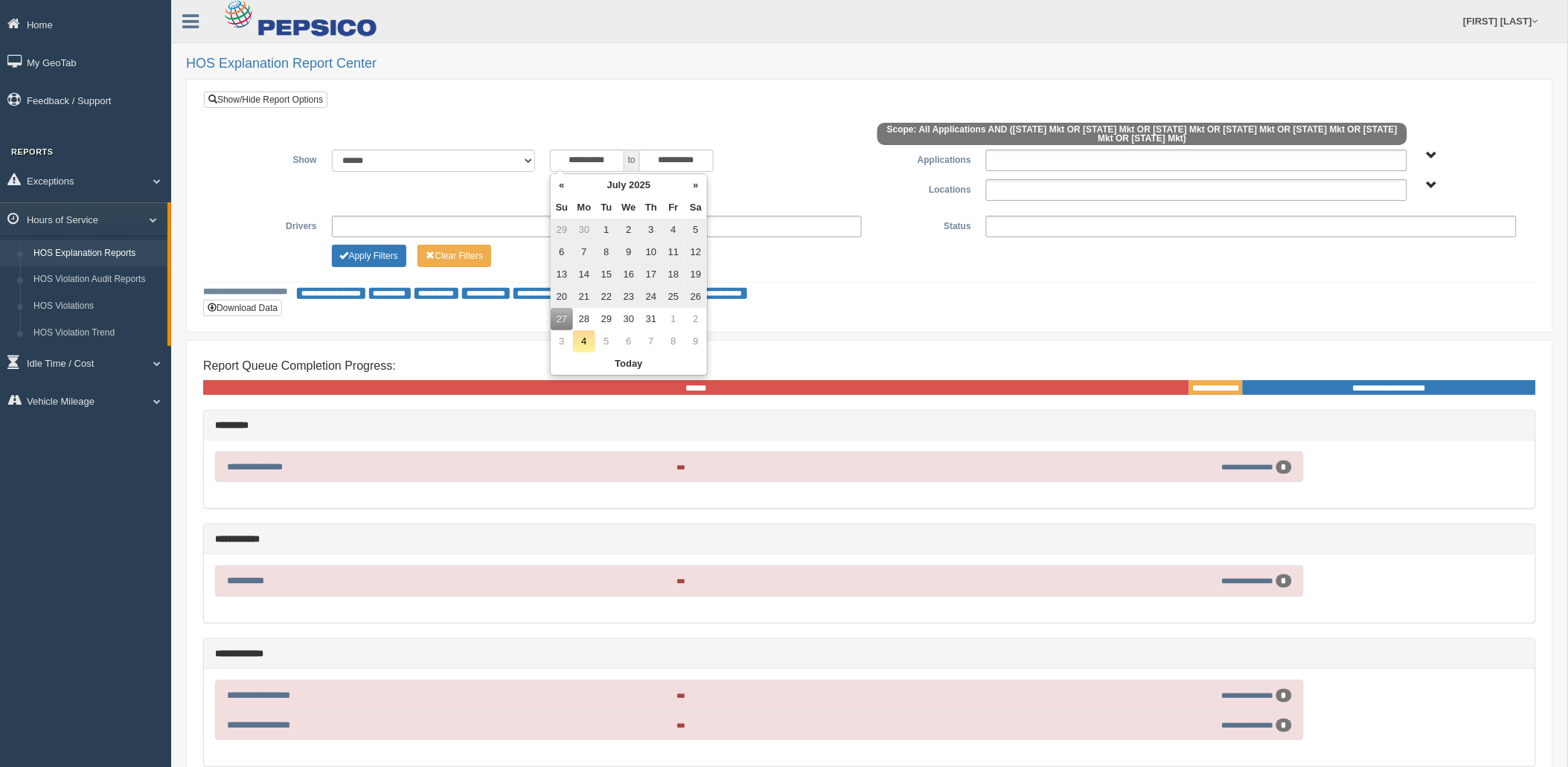 click on "»" at bounding box center (696, 185) 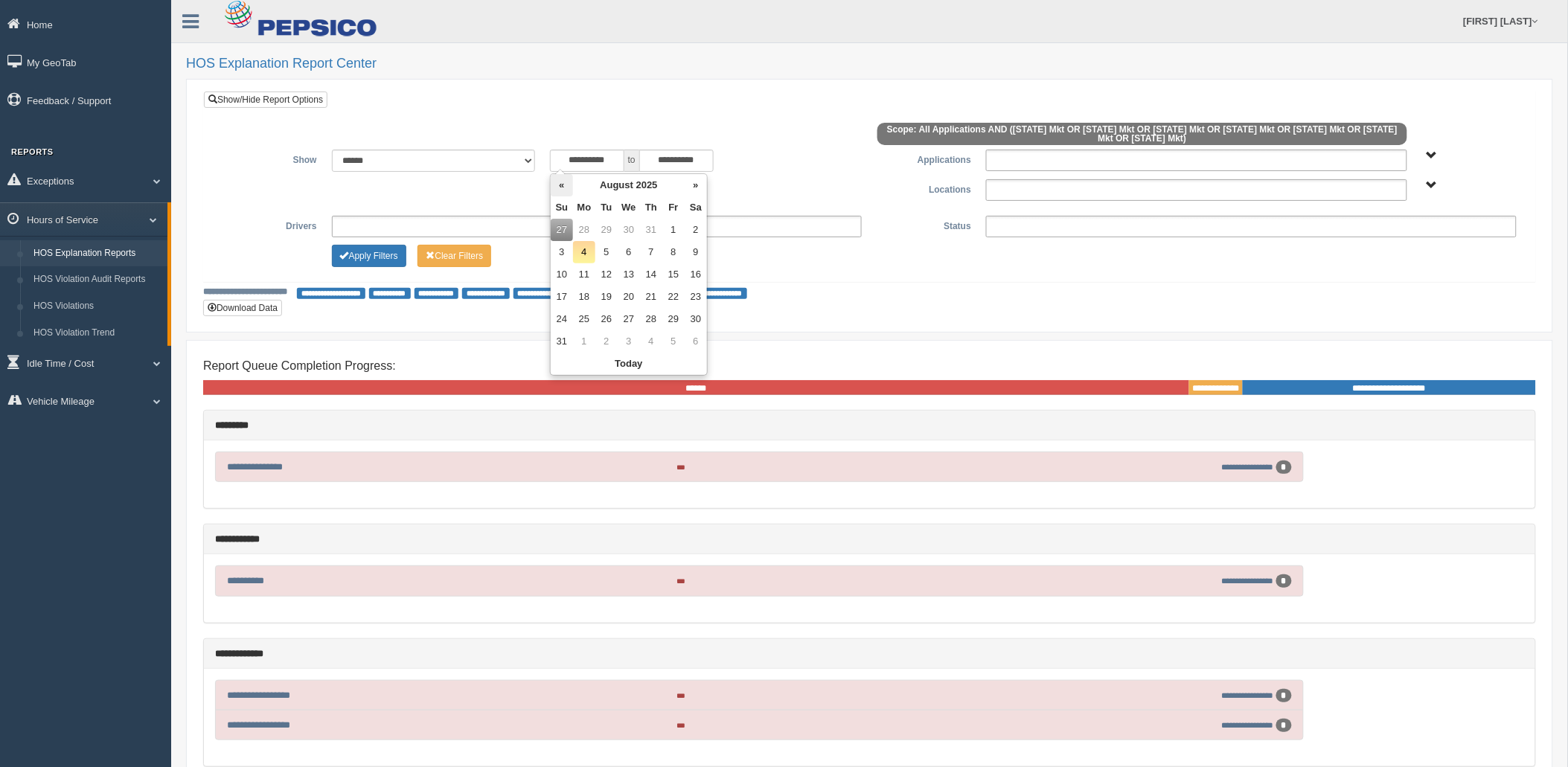 click on "«" at bounding box center (562, 185) 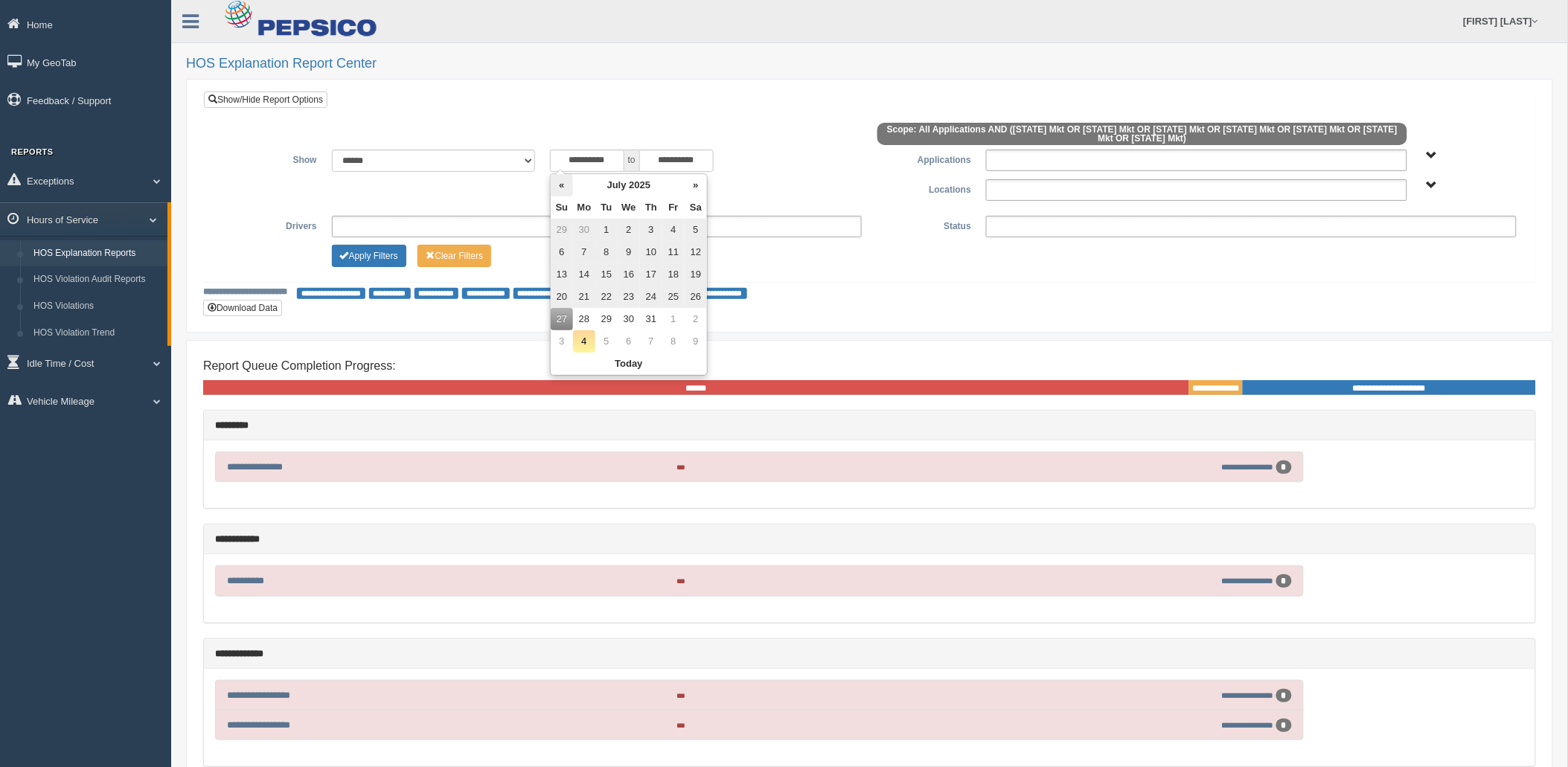 click on "«" at bounding box center [562, 185] 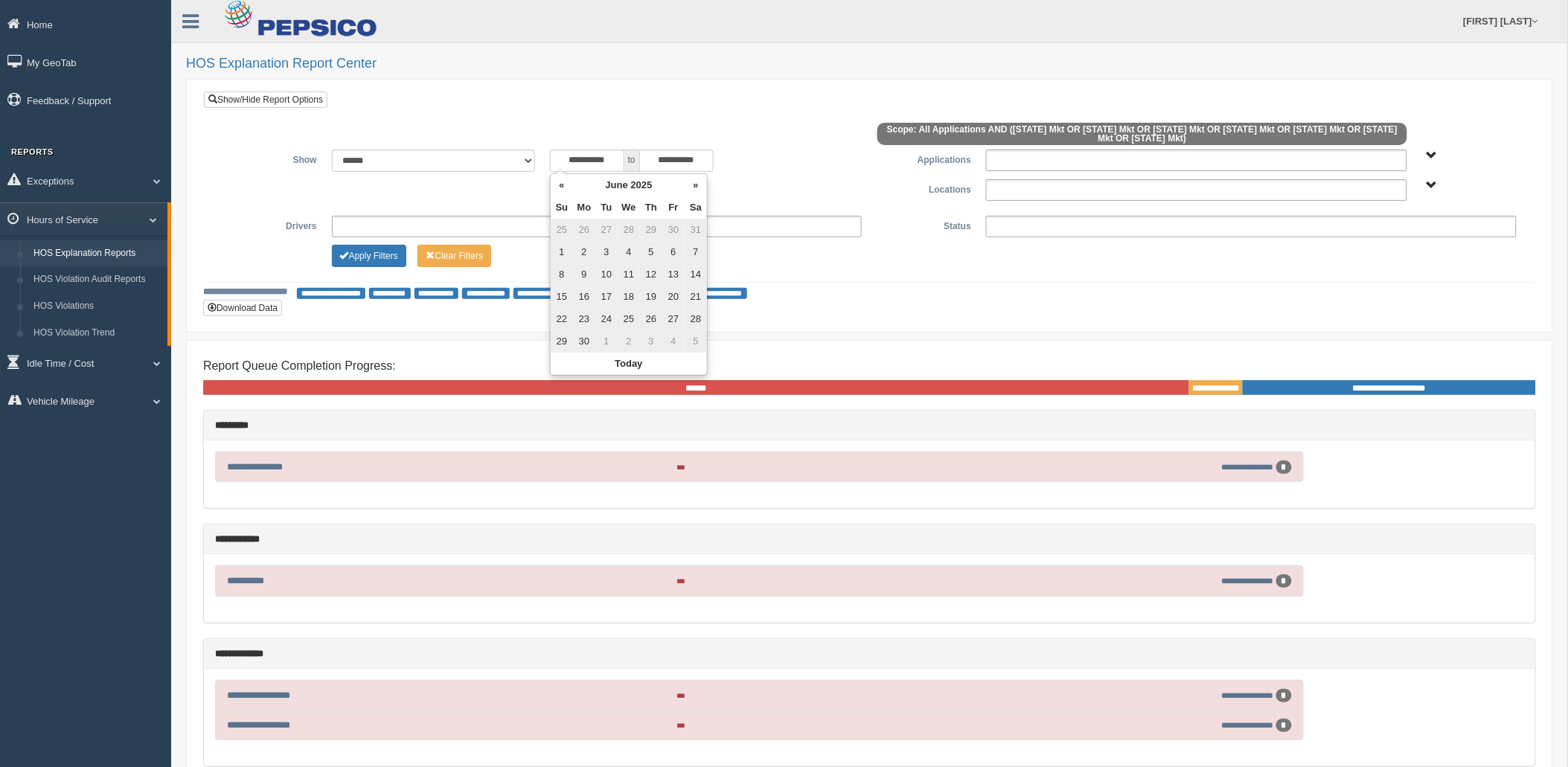 click on "«" at bounding box center [562, 185] 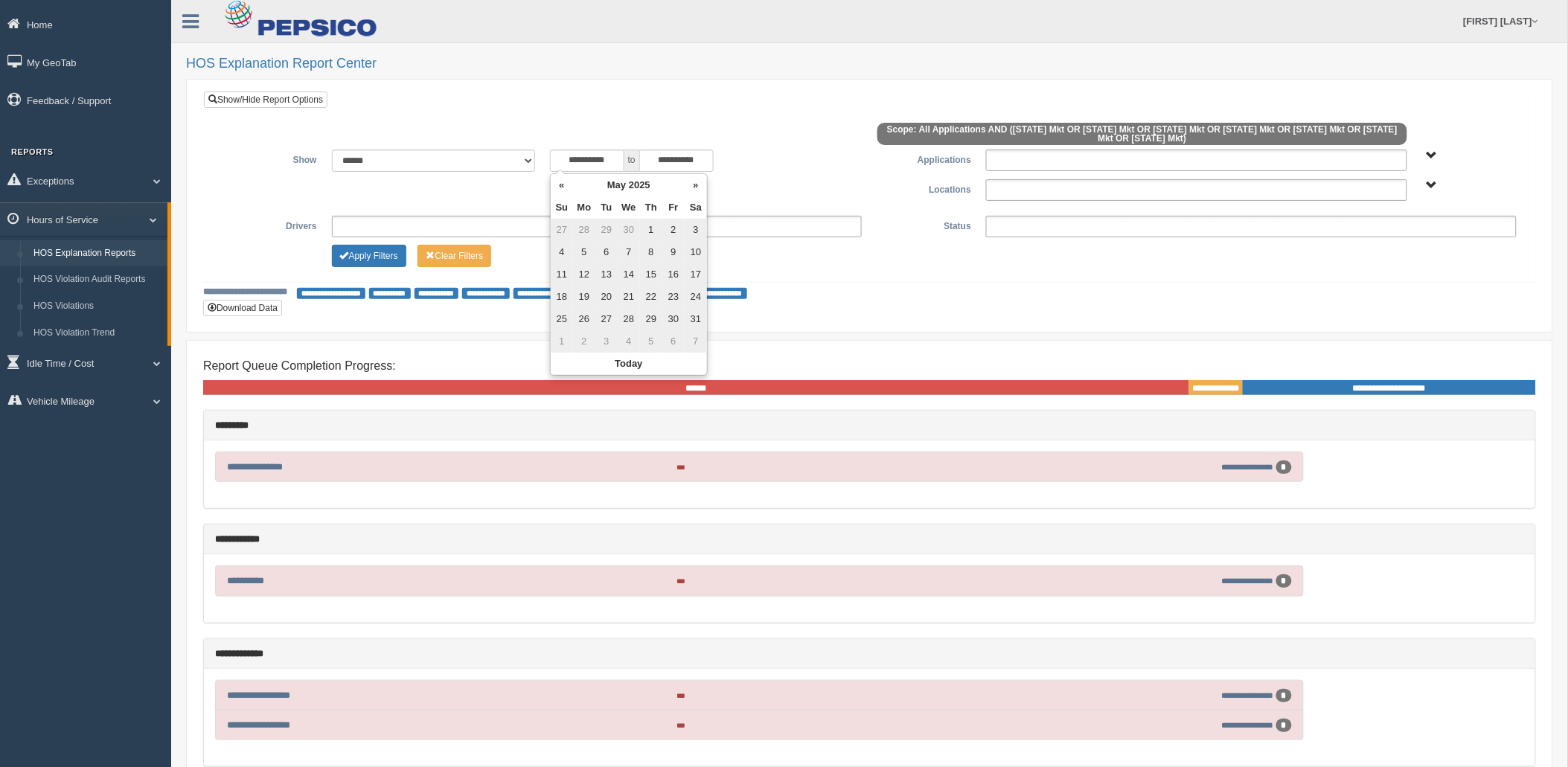 click on "«" at bounding box center (562, 185) 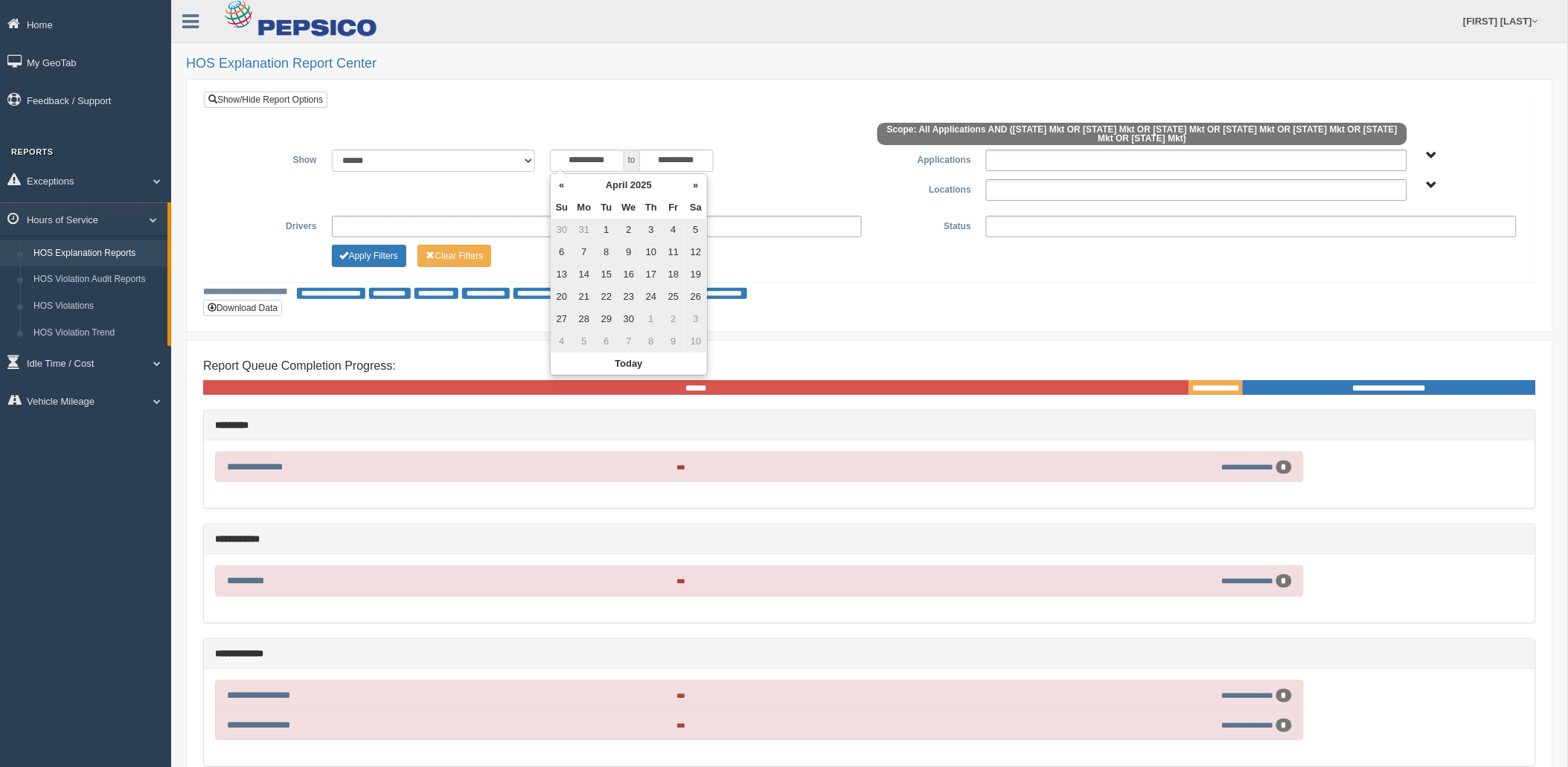 click on "«" at bounding box center (562, 185) 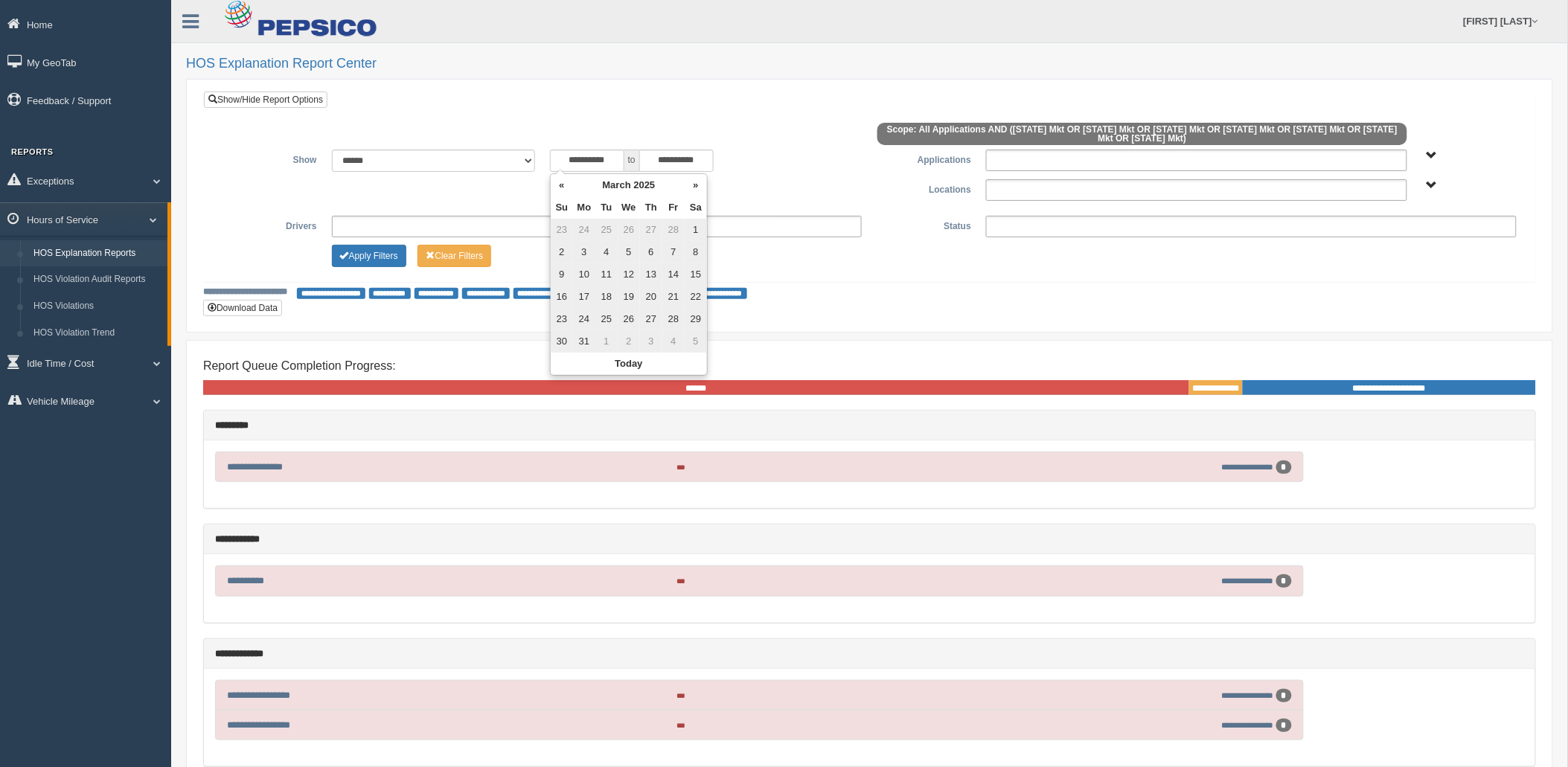 click on "«" at bounding box center [562, 185] 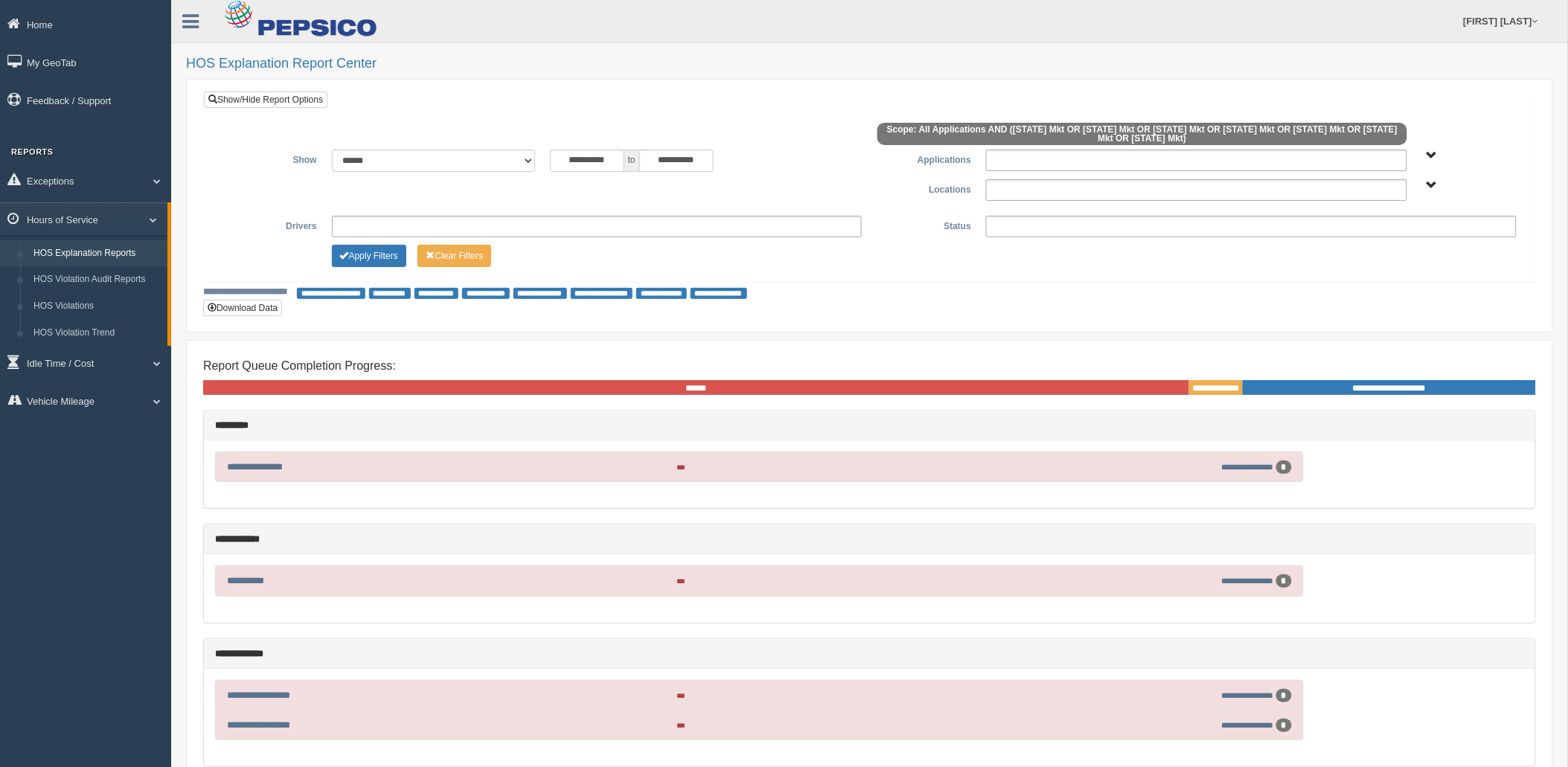 click on "**********" at bounding box center (706, 161) 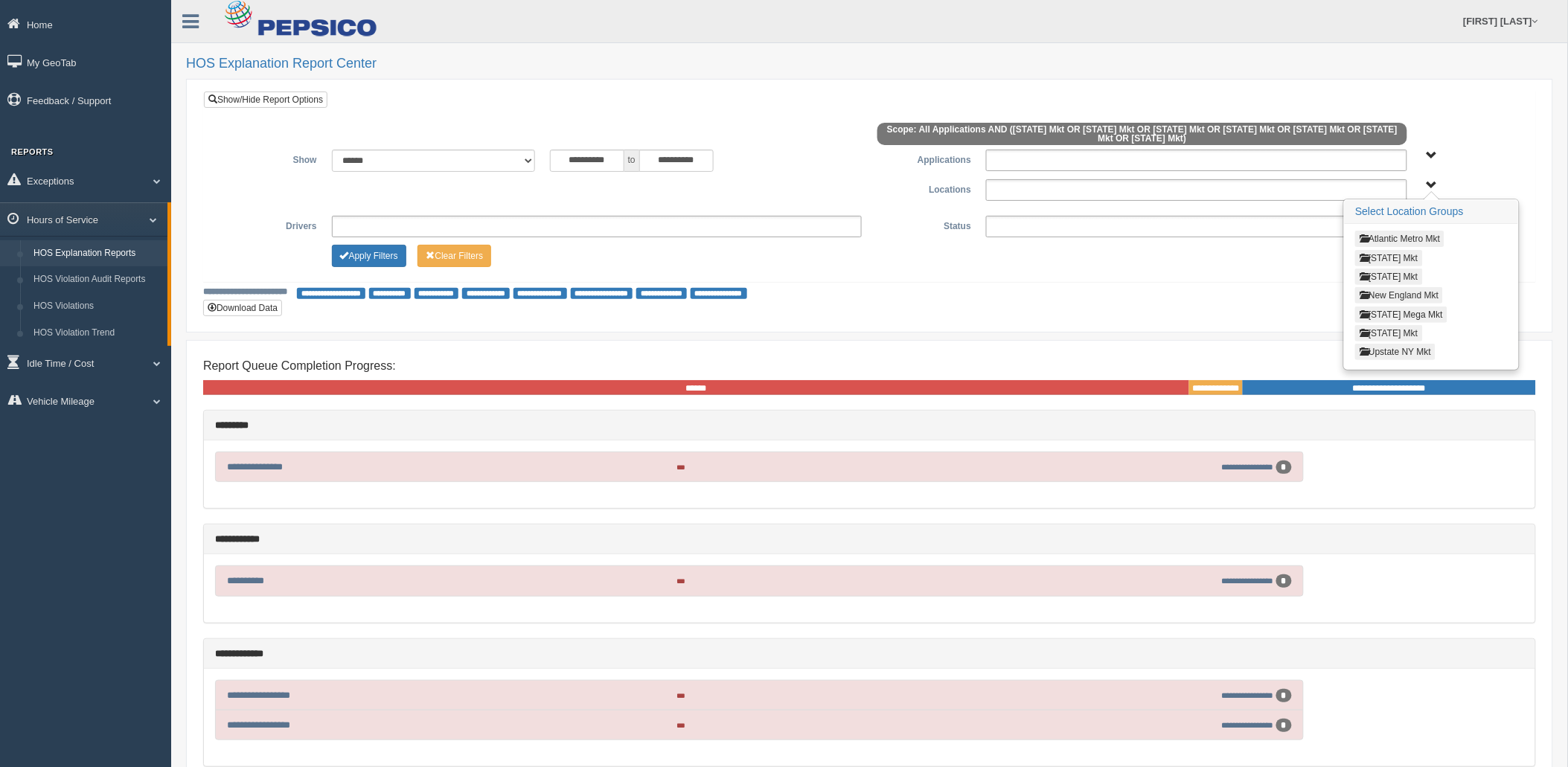click on "New England Mkt" at bounding box center [1399, 295] 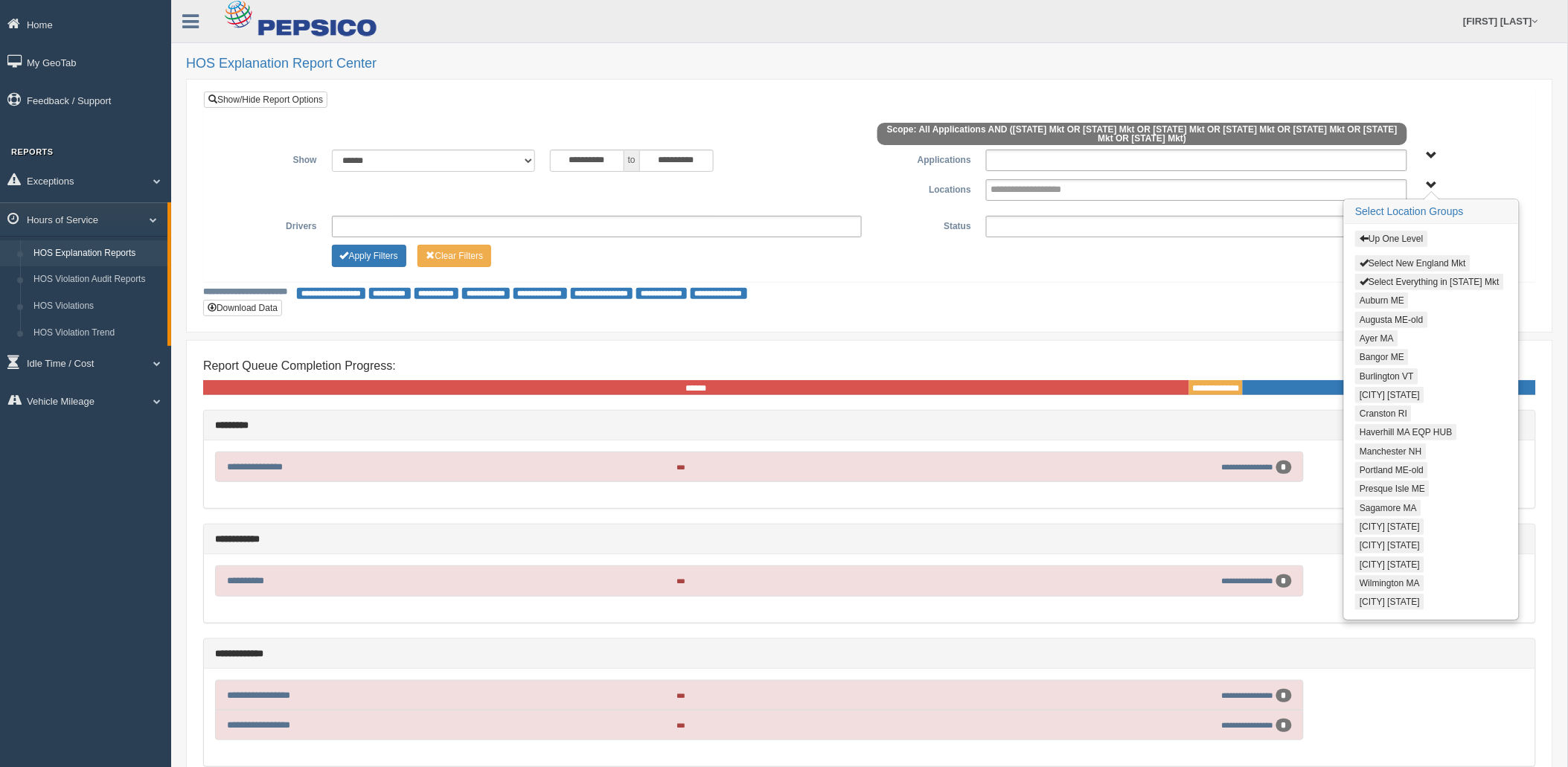 click on "Select New England Mkt" at bounding box center [1412, 263] 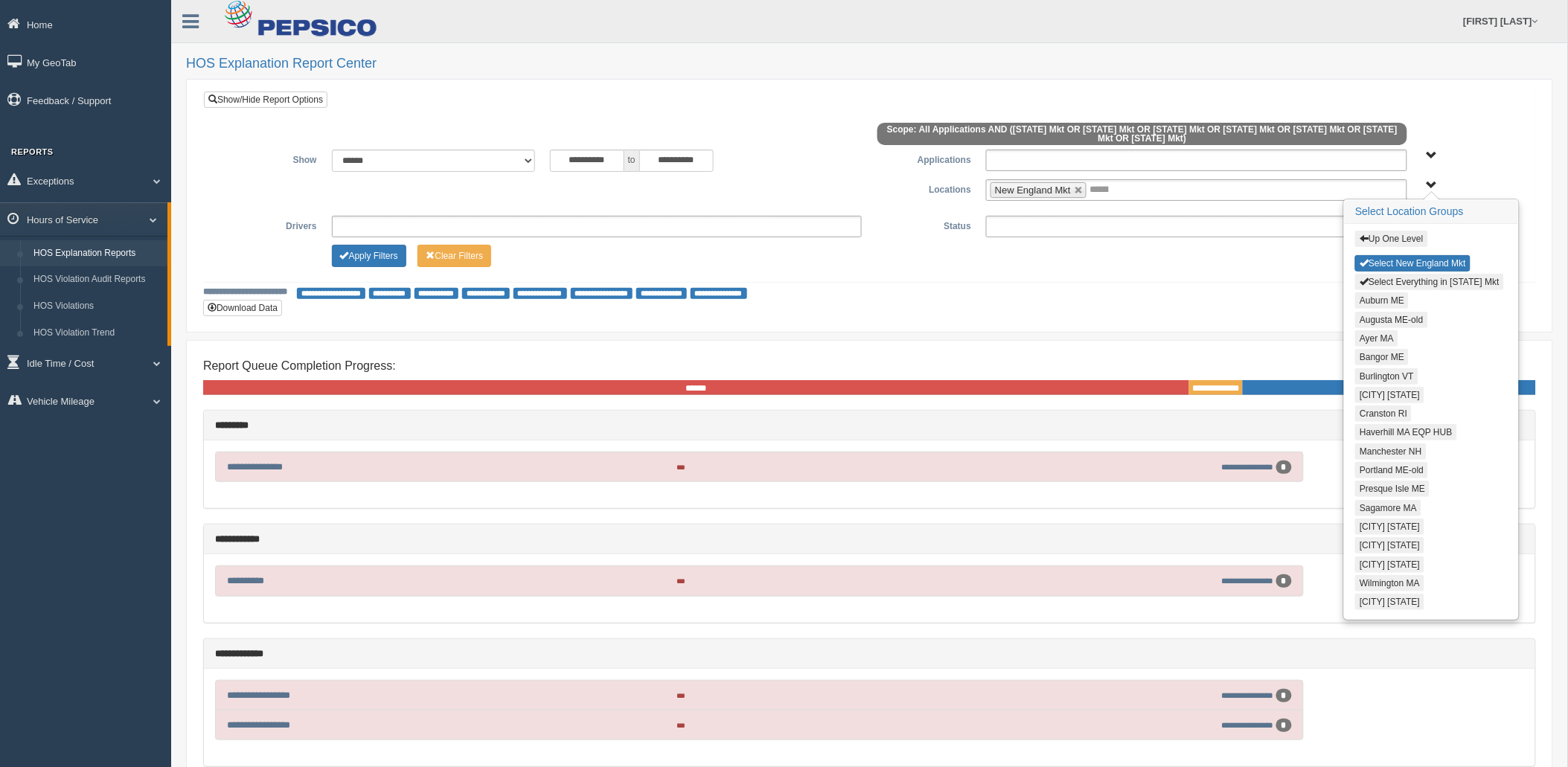 type 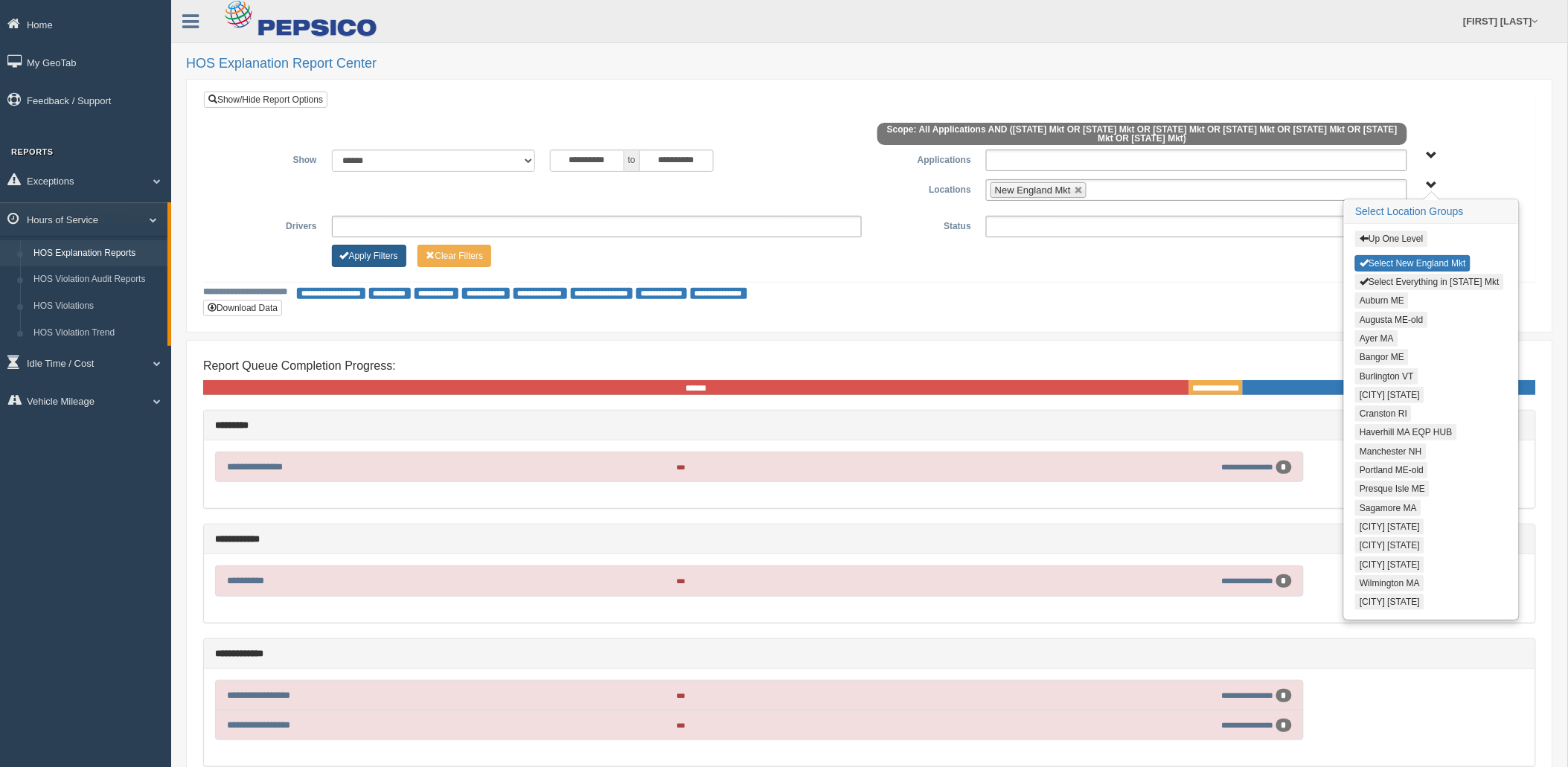click on "Apply Filters" at bounding box center (369, 256) 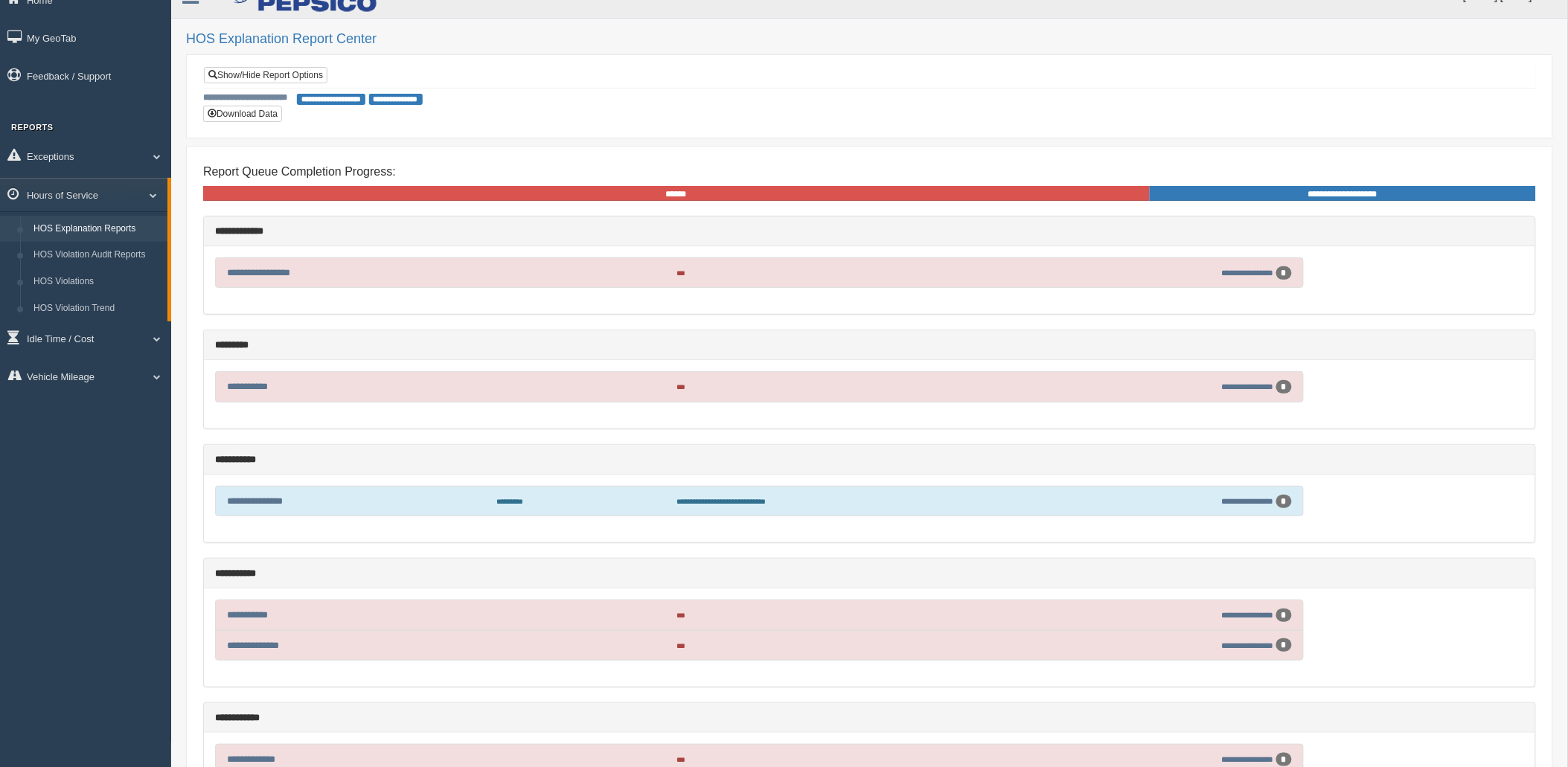 scroll, scrollTop: 0, scrollLeft: 0, axis: both 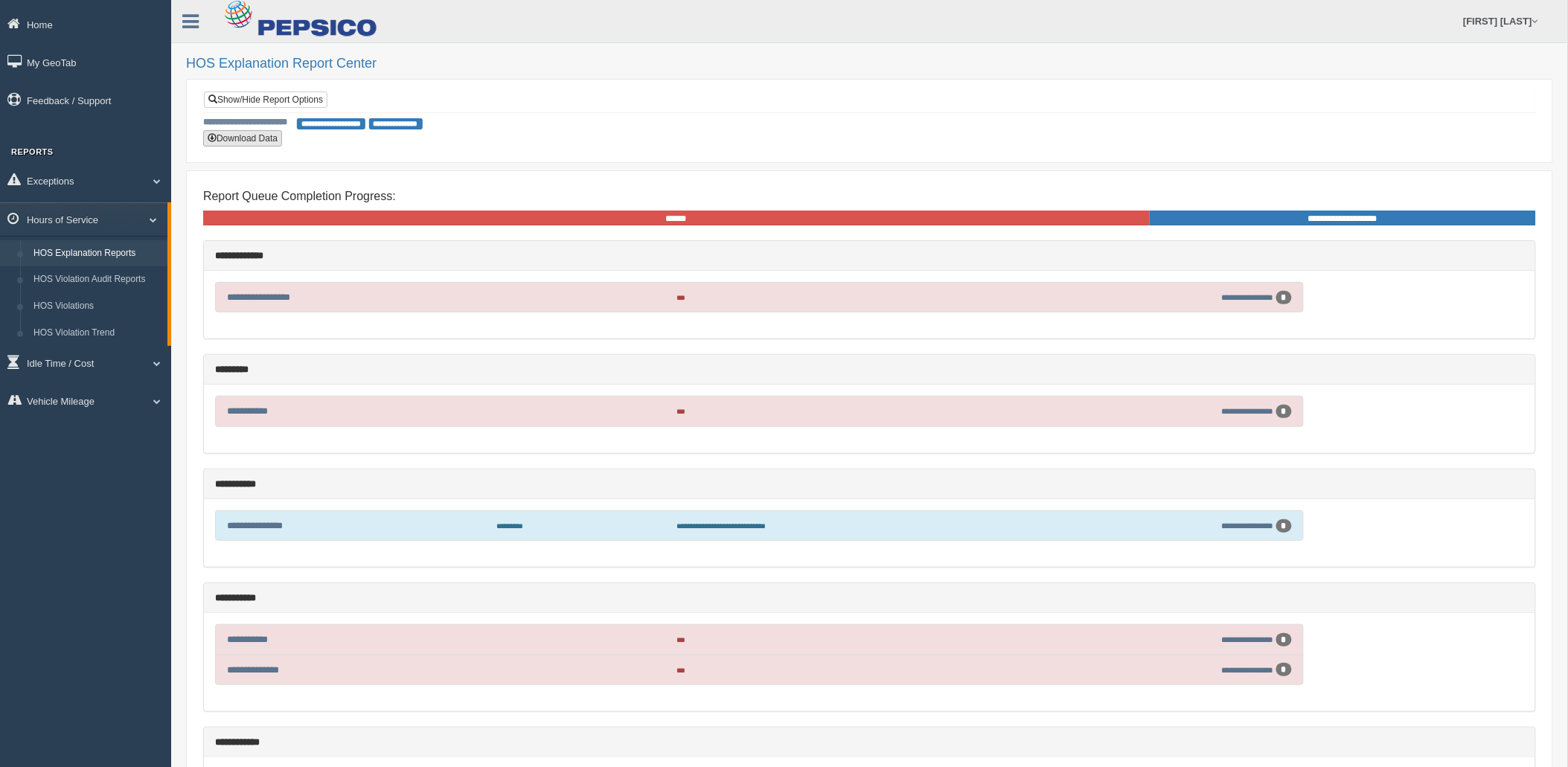 click on "Download Data" at bounding box center (243, 138) 